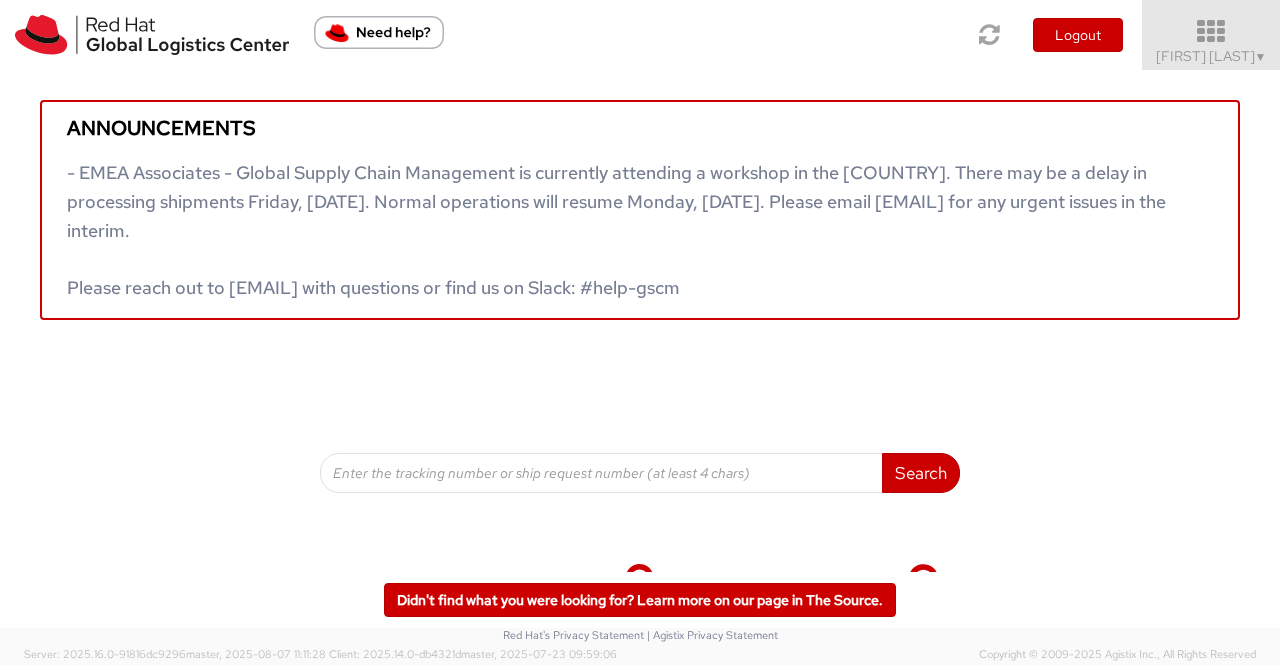 scroll, scrollTop: 0, scrollLeft: 0, axis: both 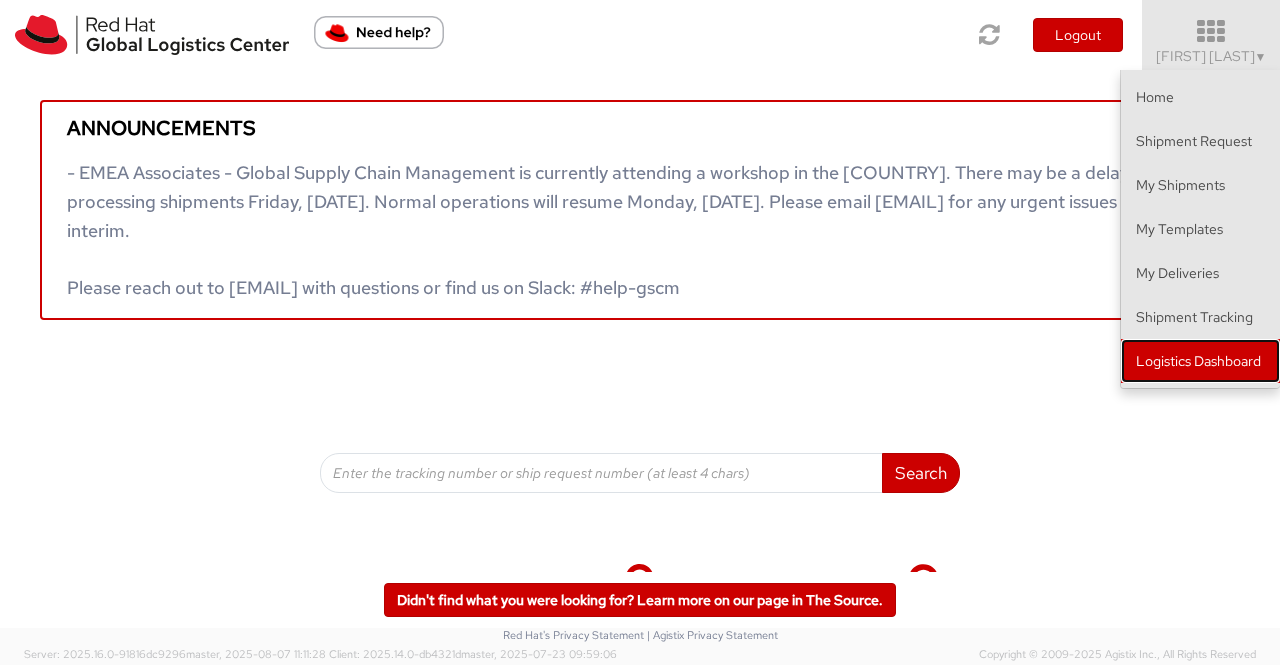click on "Logistics Dashboard" at bounding box center (1200, 361) 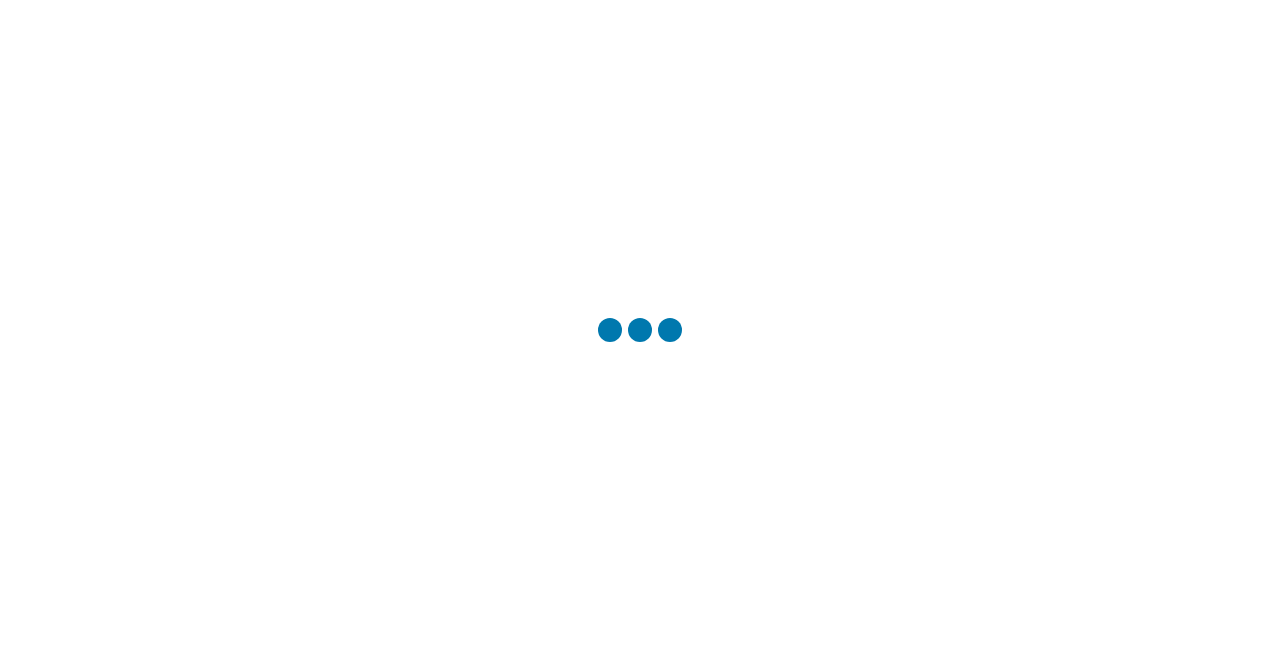 scroll, scrollTop: 0, scrollLeft: 0, axis: both 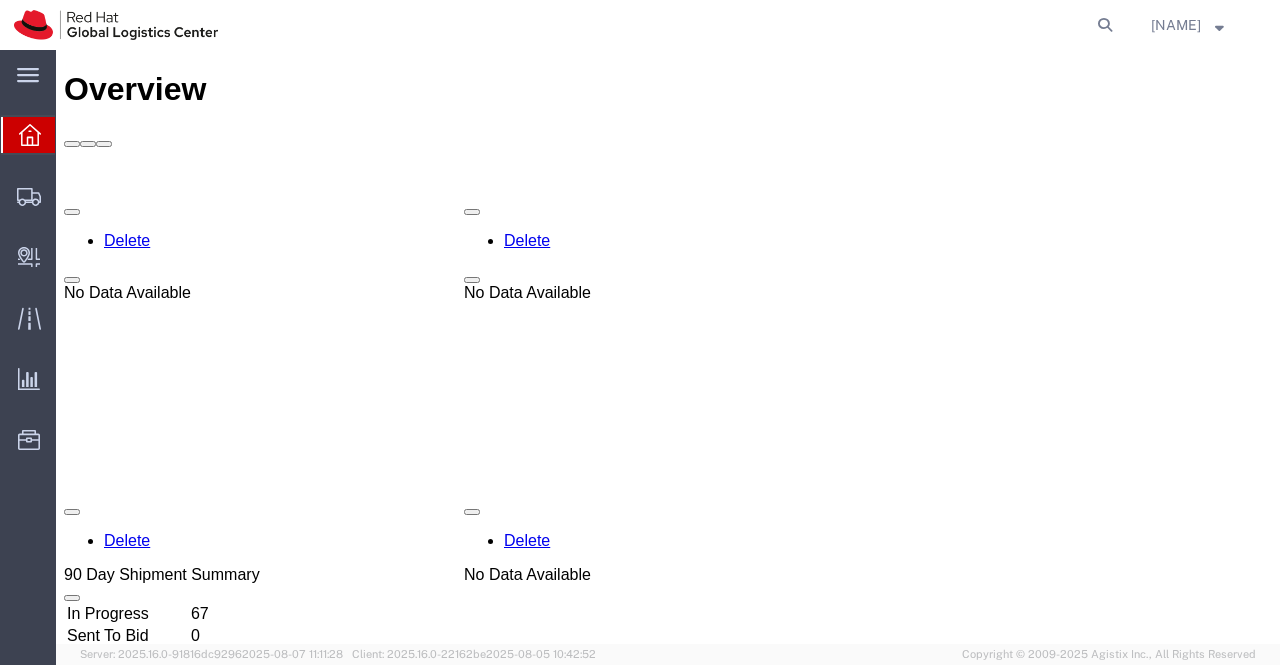 click on "[NAME]" 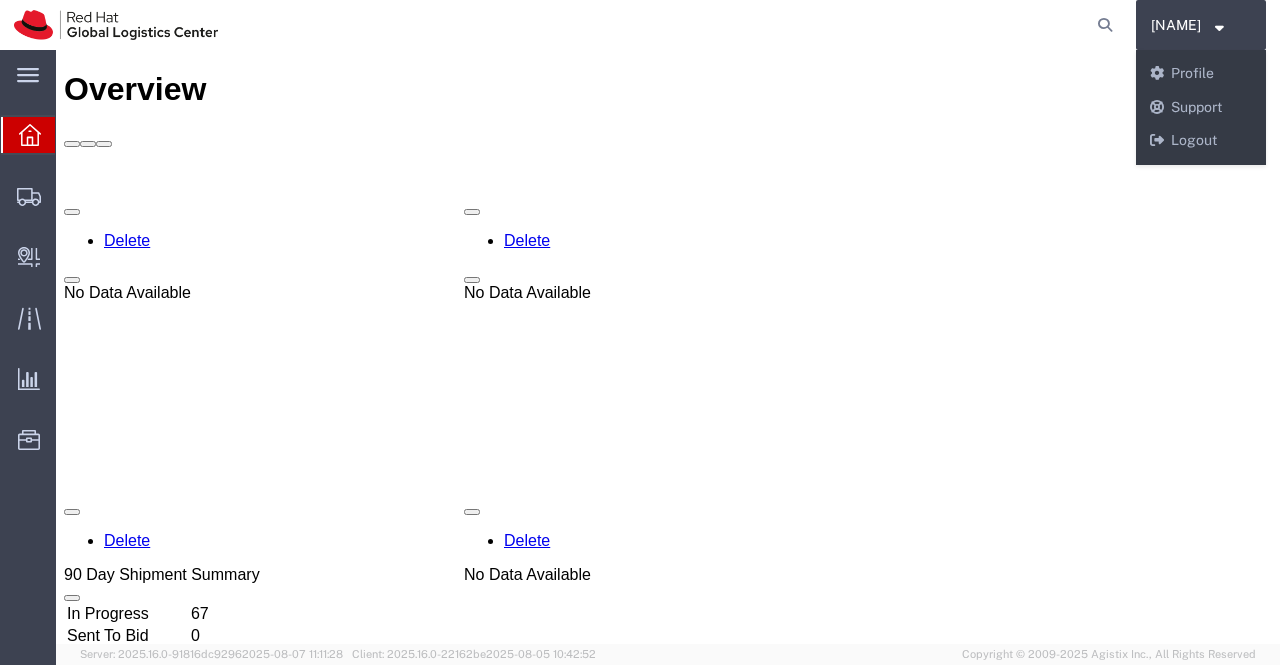 click on "Delete
No Data Available
Delete
No Data Available
Delete
90 Day Shipment Summary
In Progress
67
Sent To Bid
0
Booked
683
Shipped
327
Delivered
11211
Delete
No Data Available
Delete
No Data Available
Delete
Quick Links
Create Shipment
Shipment Manager
Profile
Estimator
Delete
Shipment Activity Graph" at bounding box center (668, 1398) 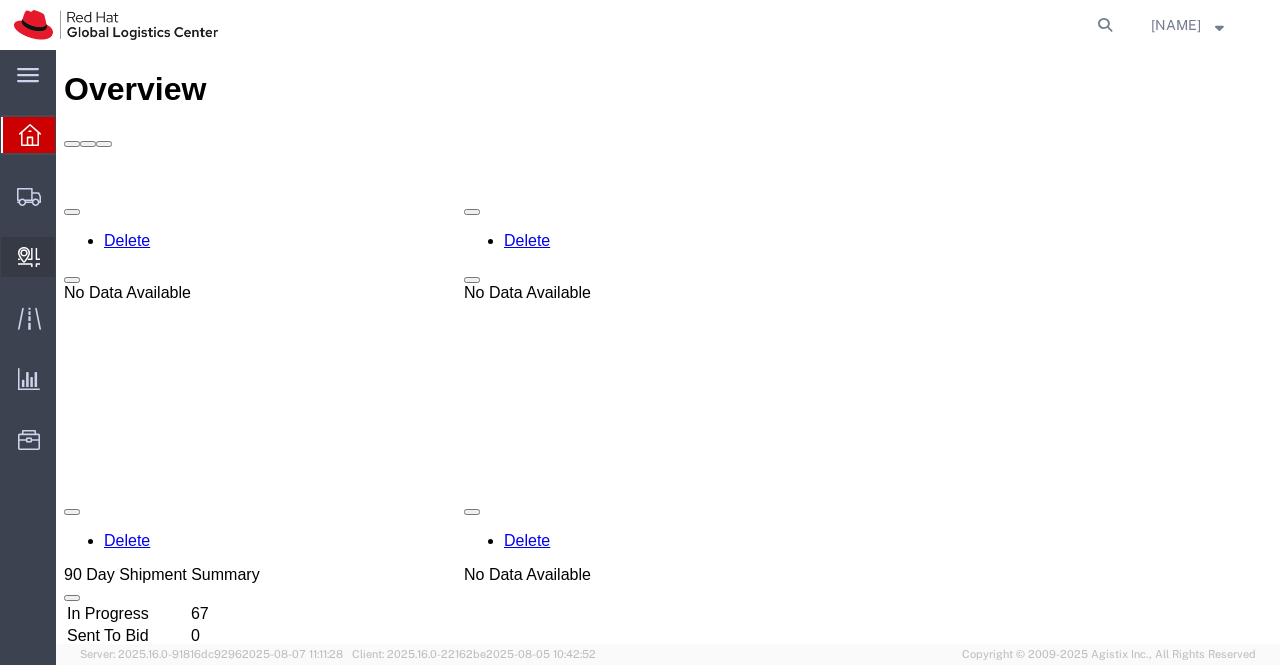 drag, startPoint x: 141, startPoint y: 256, endPoint x: 433, endPoint y: 507, distance: 385.05194 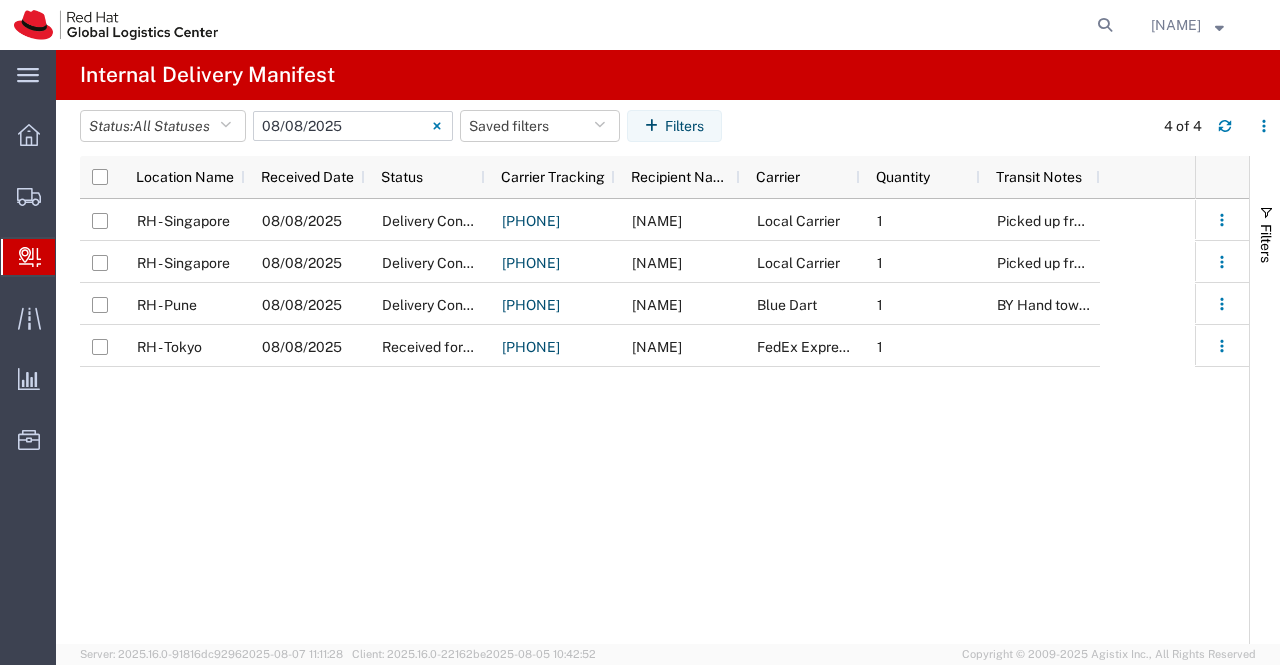 click on "08/08/2025 - 08/08/2025" 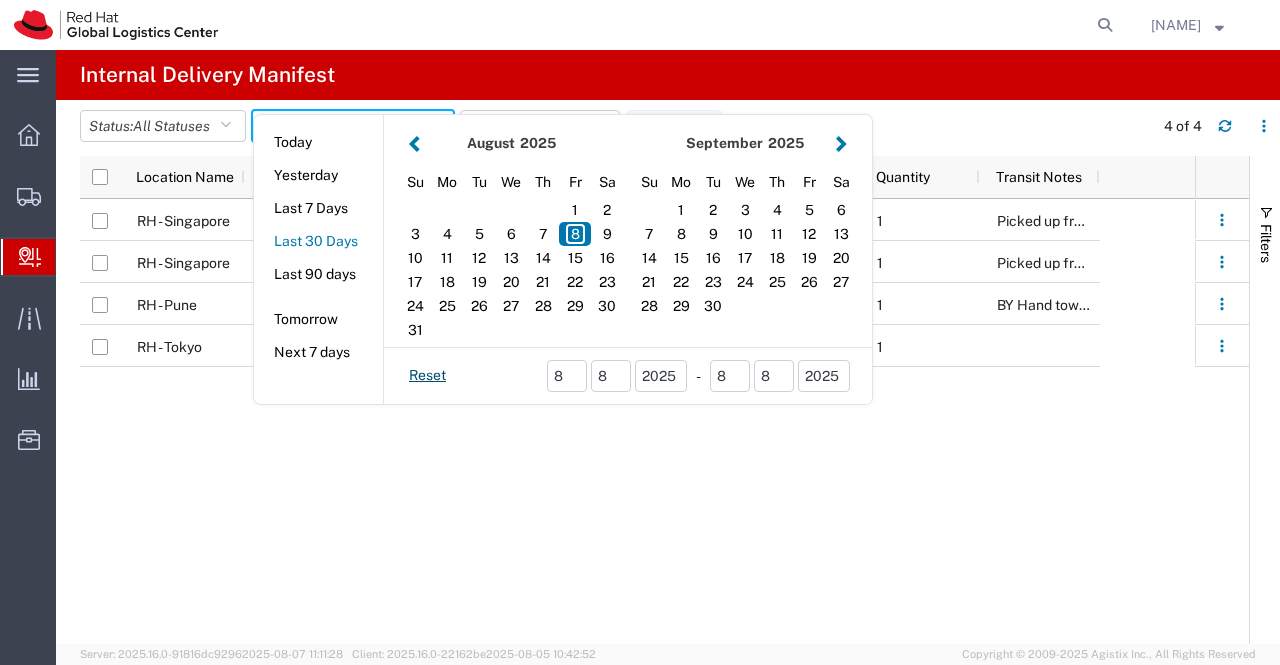 click on "Last 30 Days" 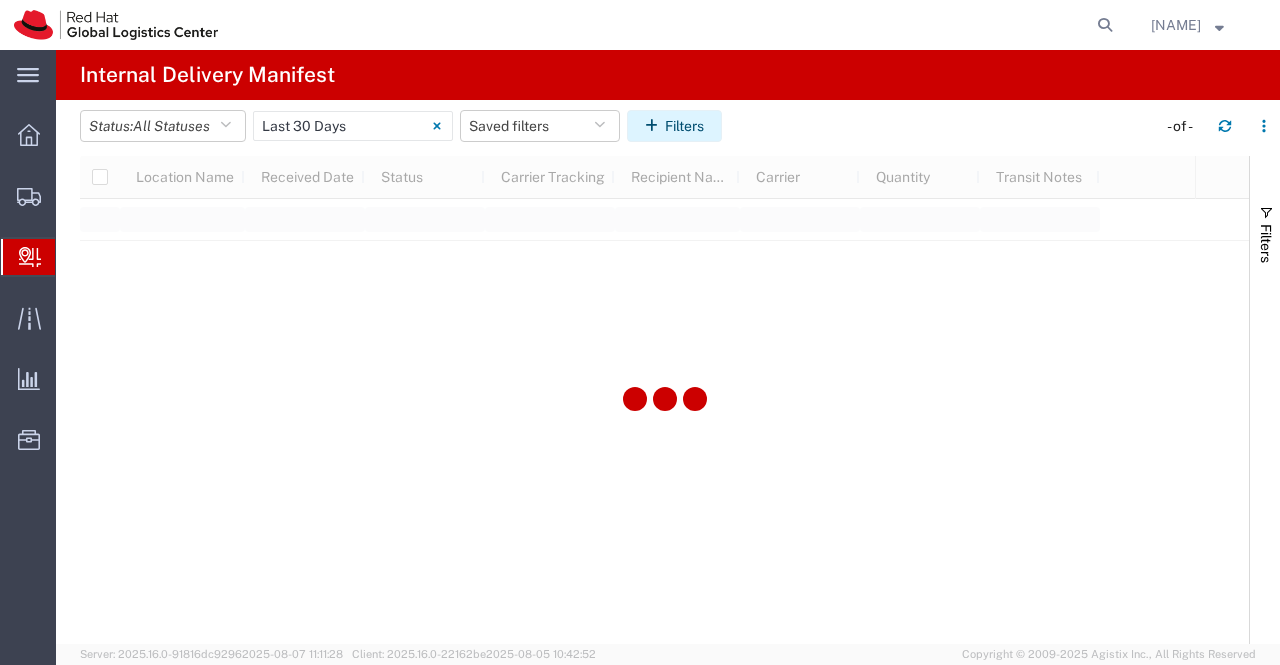 click on "Filters" 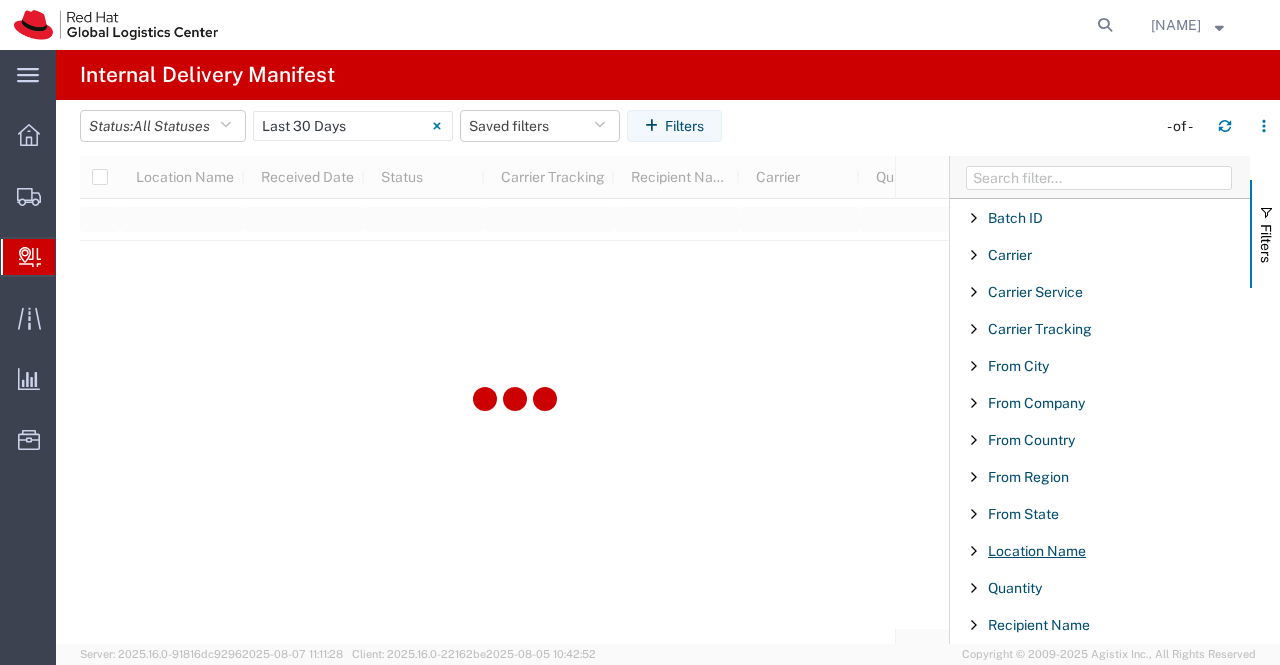 click on "Location Name" at bounding box center [1037, 551] 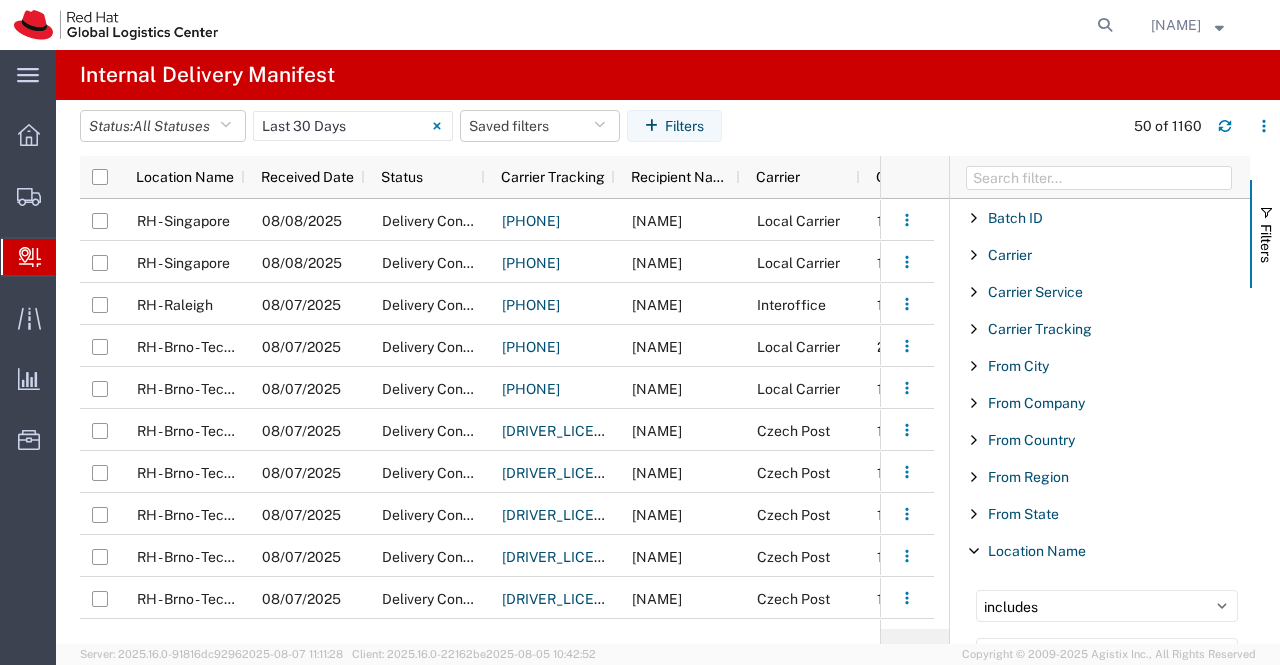 scroll, scrollTop: 400, scrollLeft: 0, axis: vertical 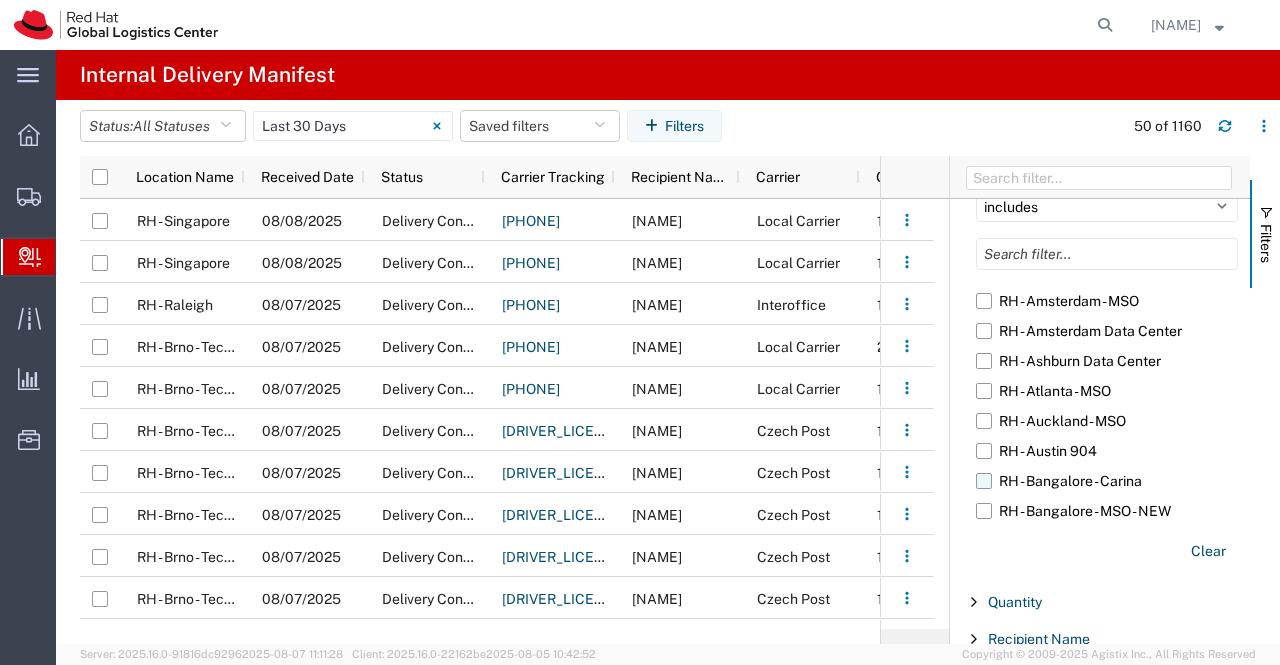 click on "RH - Bangalore - Carina" at bounding box center (1107, 481) 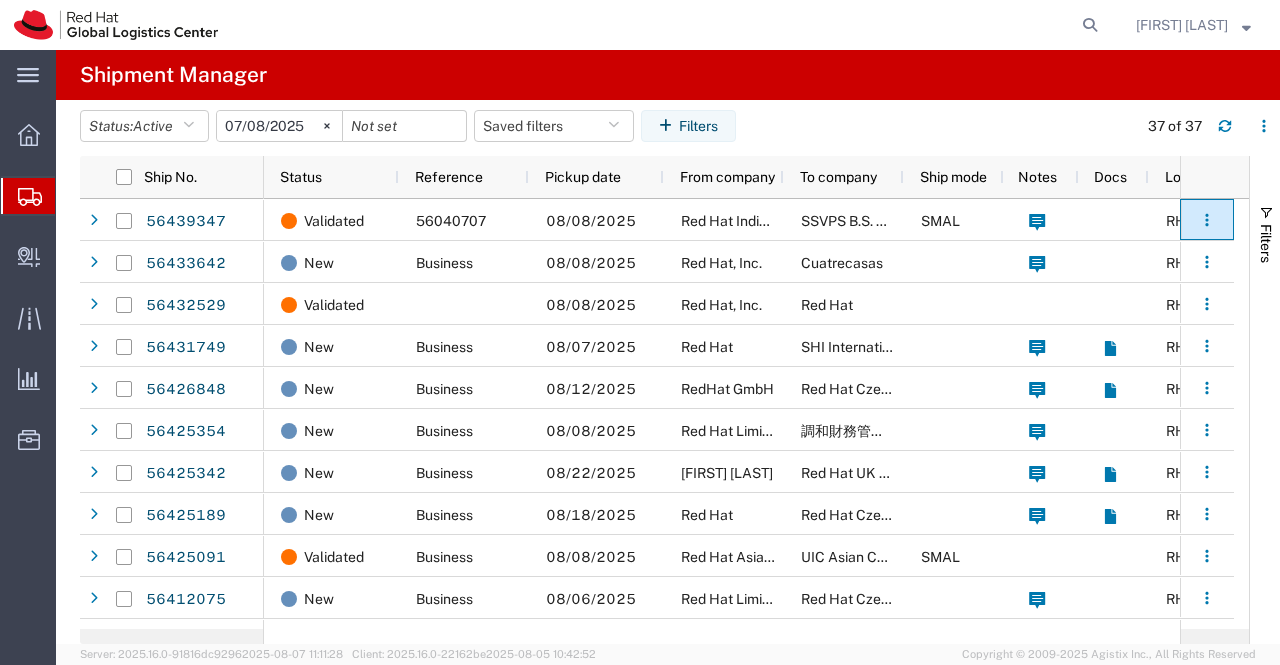 scroll, scrollTop: 0, scrollLeft: 0, axis: both 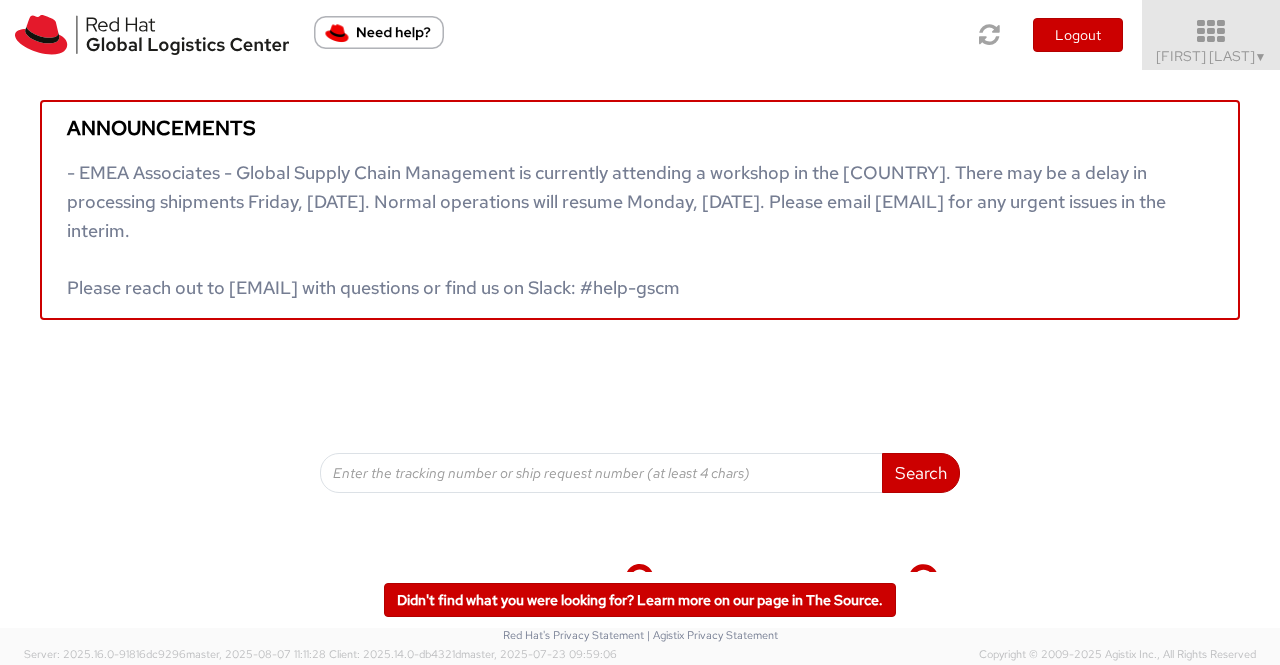 click on "▼" at bounding box center (1261, 57) 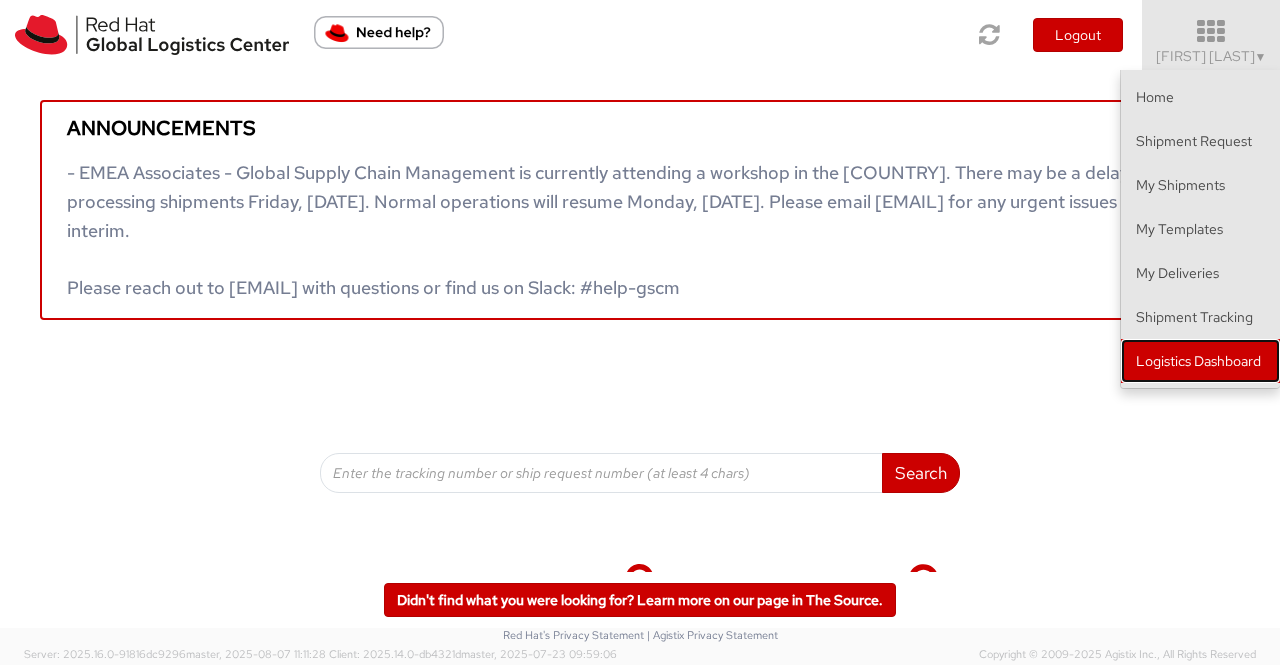click on "Logistics Dashboard" at bounding box center [1200, 361] 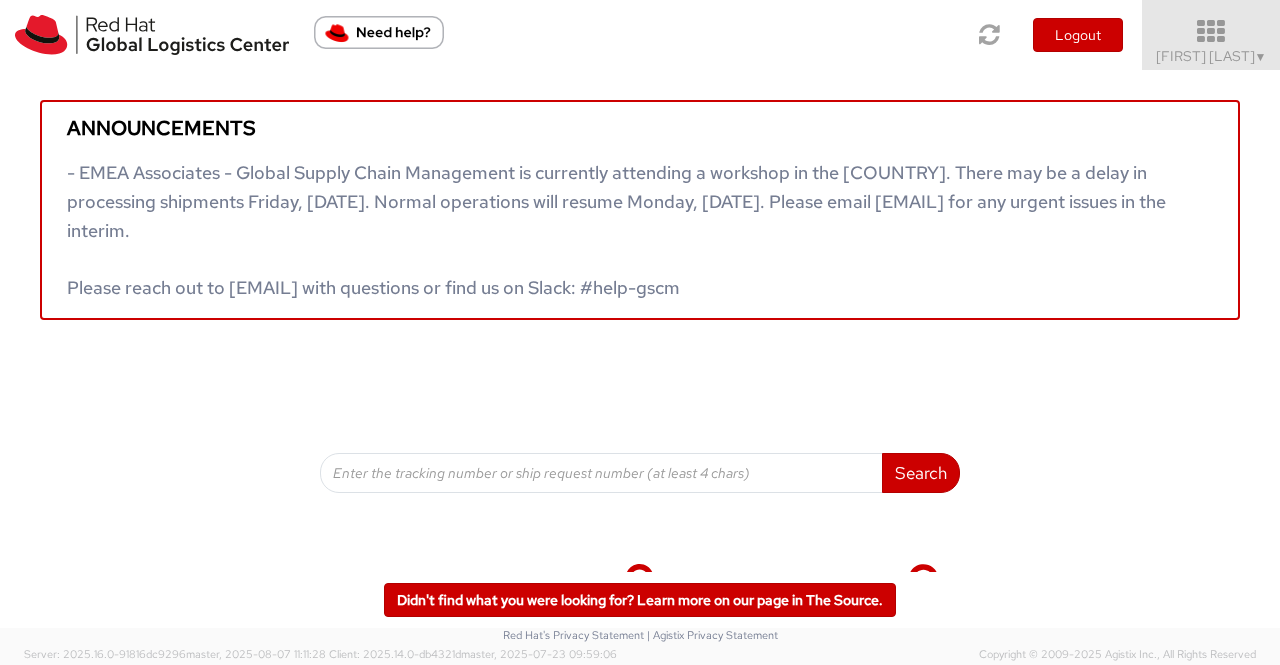 click on "Sumitra Hansdah  ▼" at bounding box center (1211, 56) 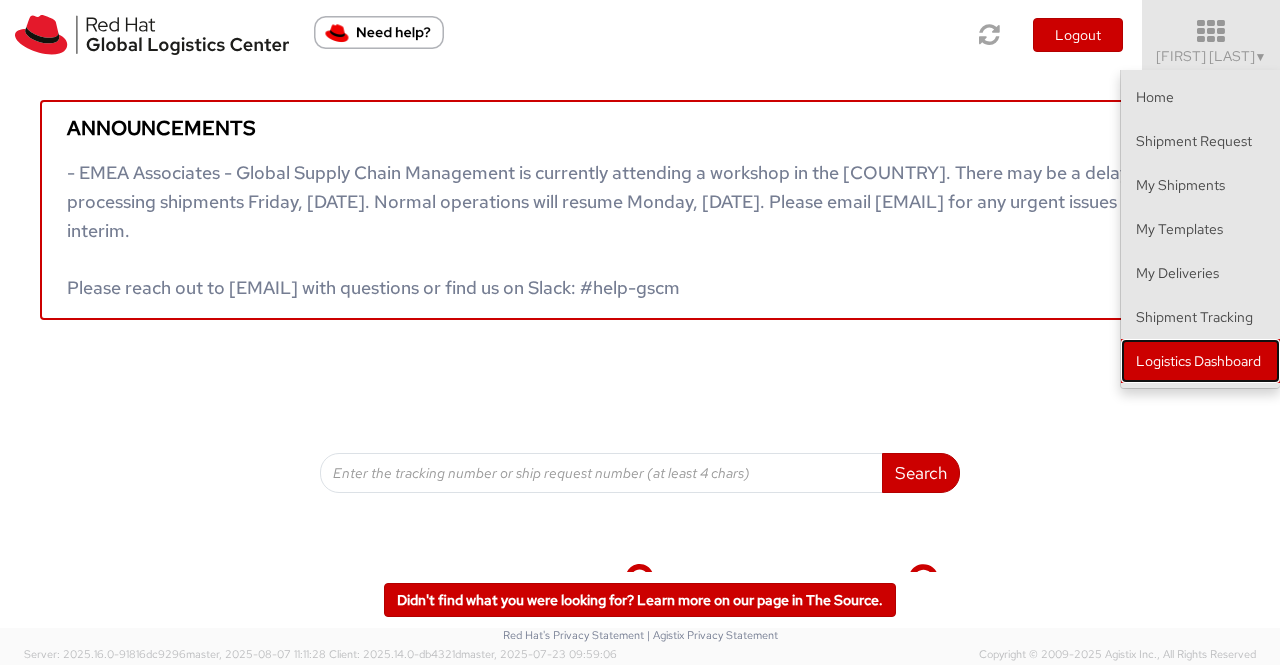 click on "Logistics Dashboard" at bounding box center (1200, 361) 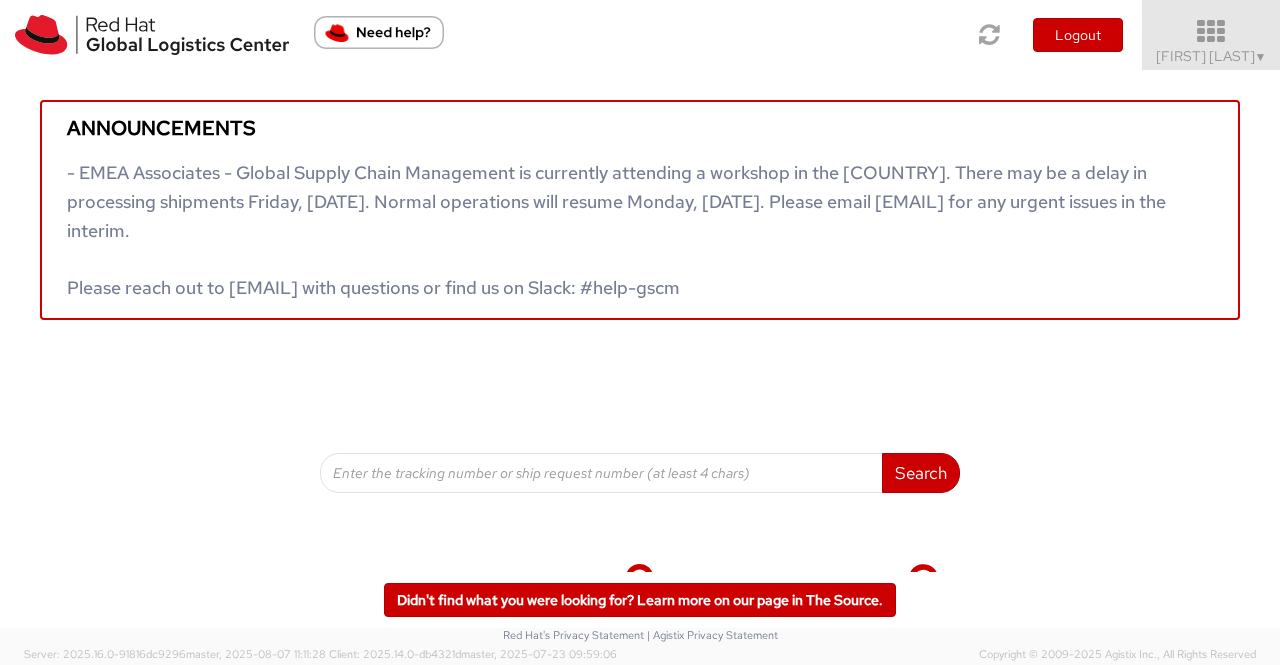 click on "▼" at bounding box center (1261, 57) 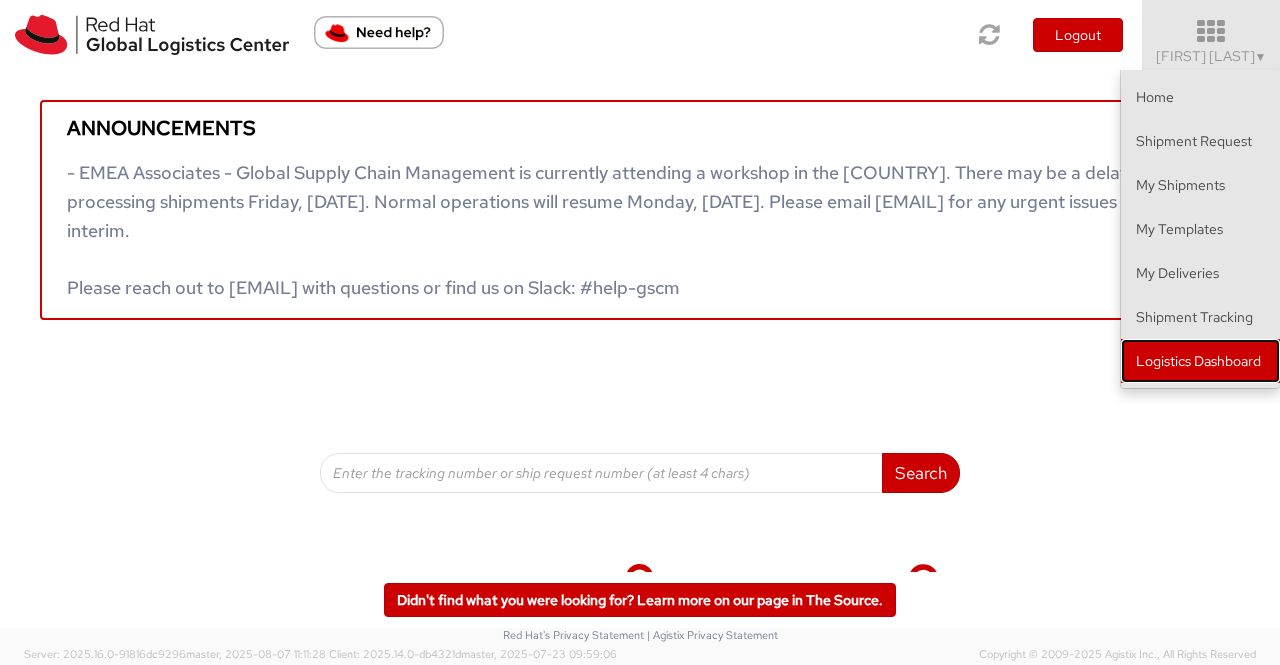click on "Logistics Dashboard" at bounding box center (1200, 361) 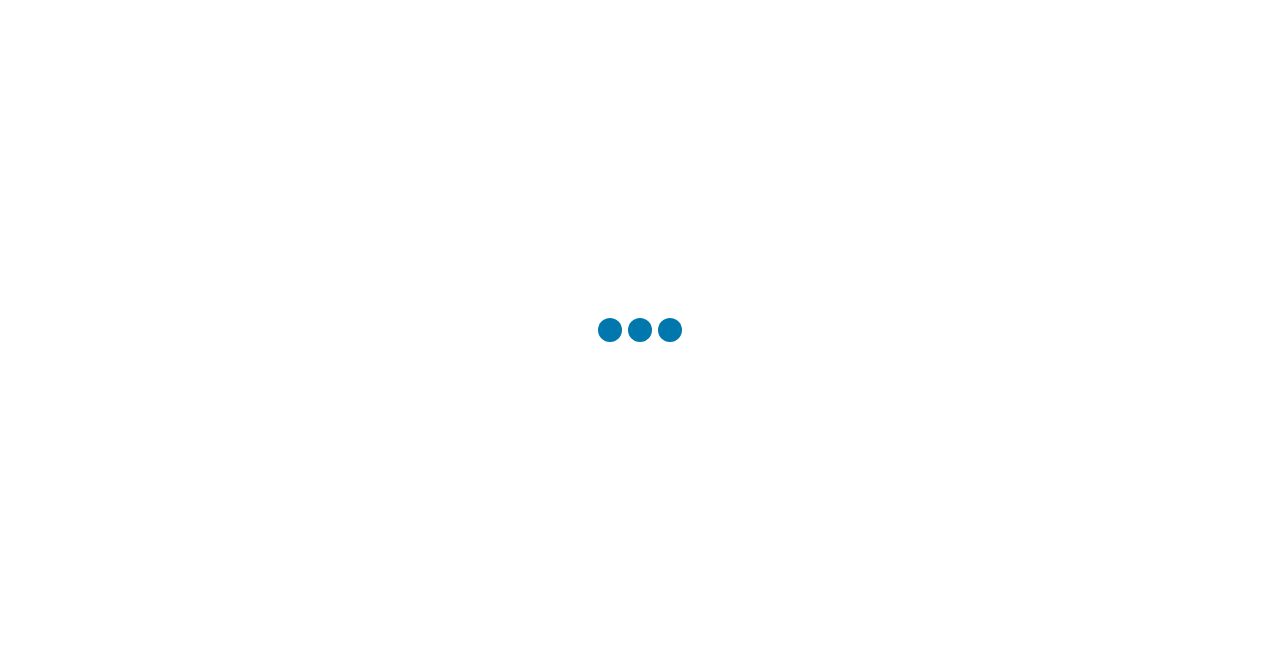 scroll, scrollTop: 0, scrollLeft: 0, axis: both 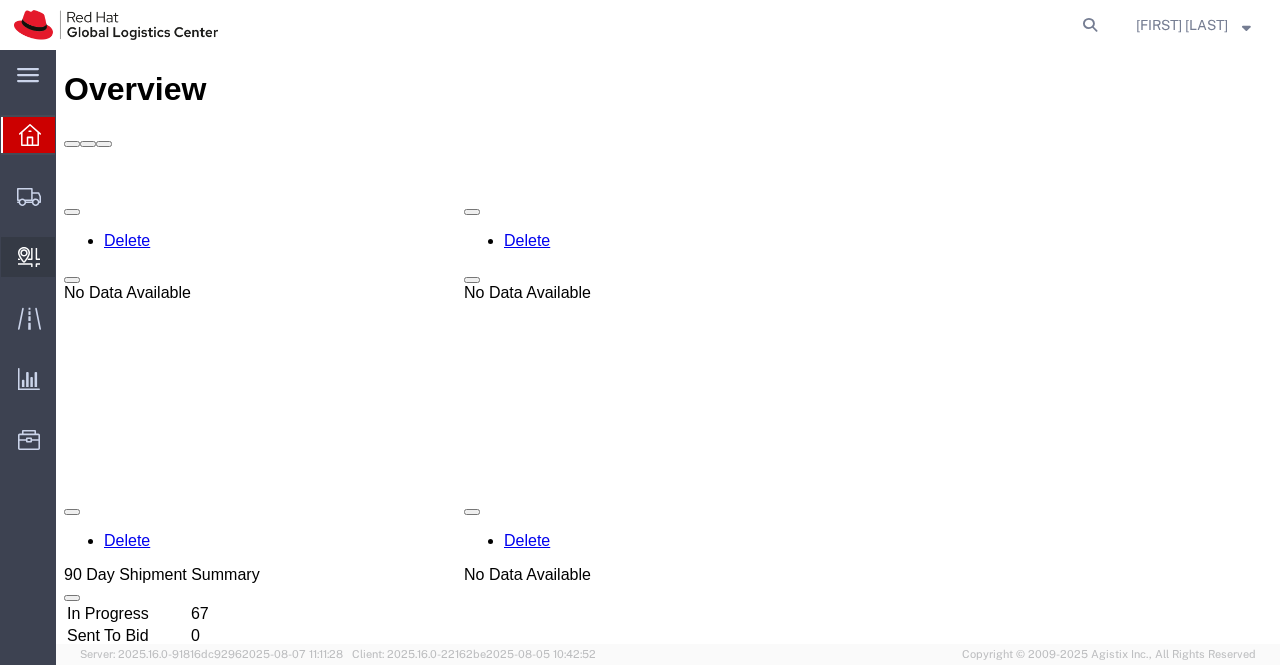 click on "Internal Delivery" 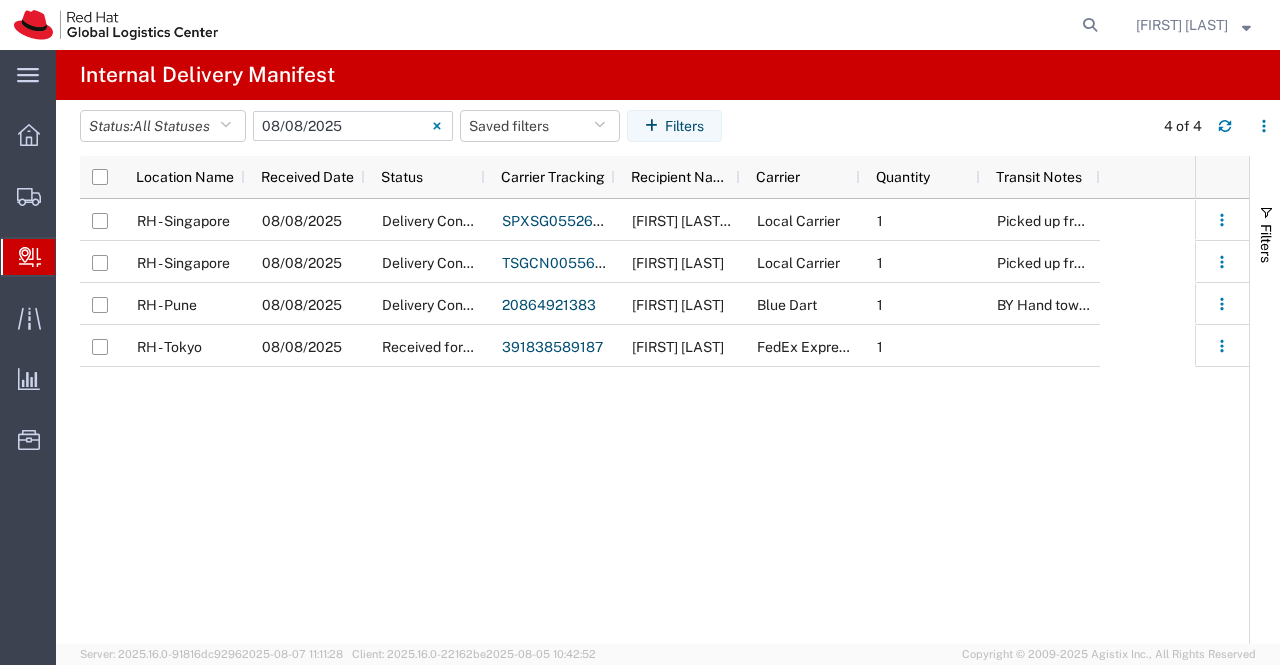 click on "08/08/2025 - 08/08/2025" 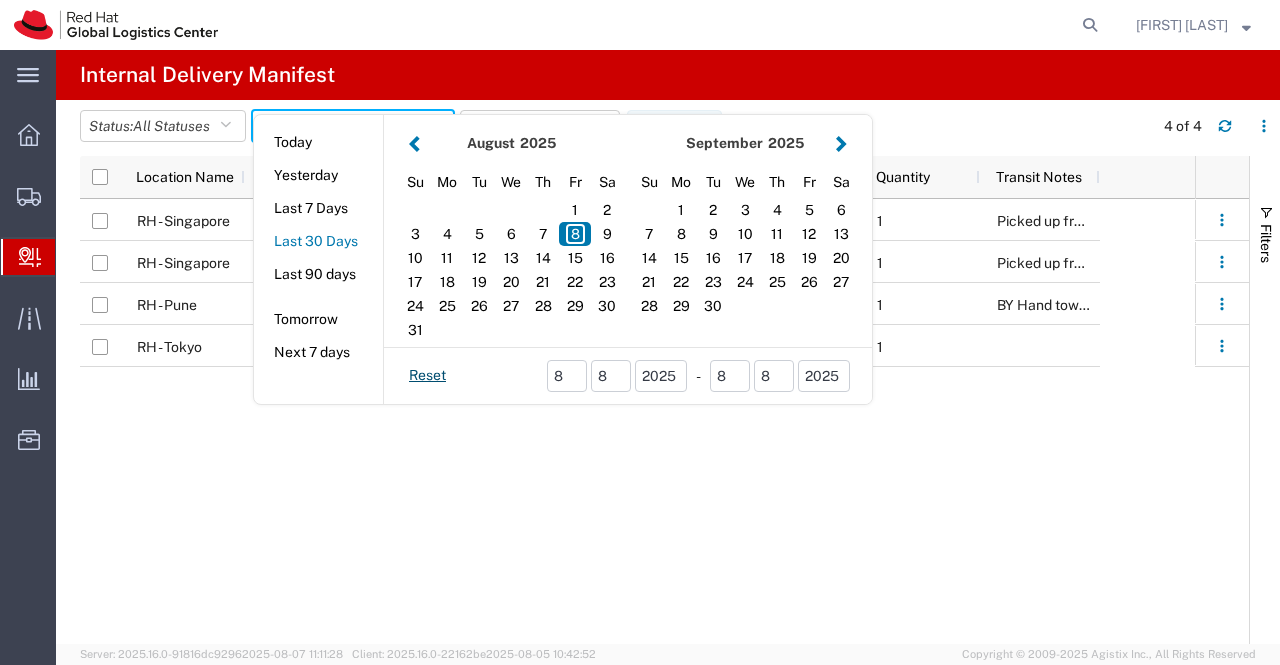 click on "Last 30 Days" 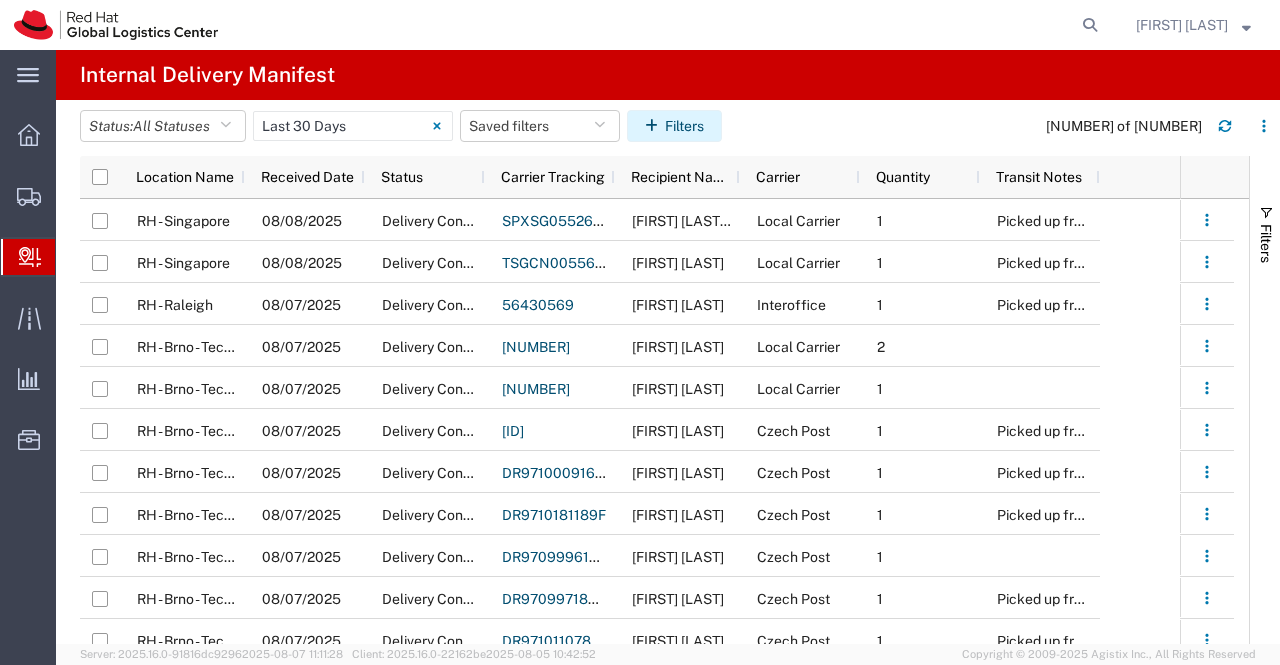 click on "Filters" 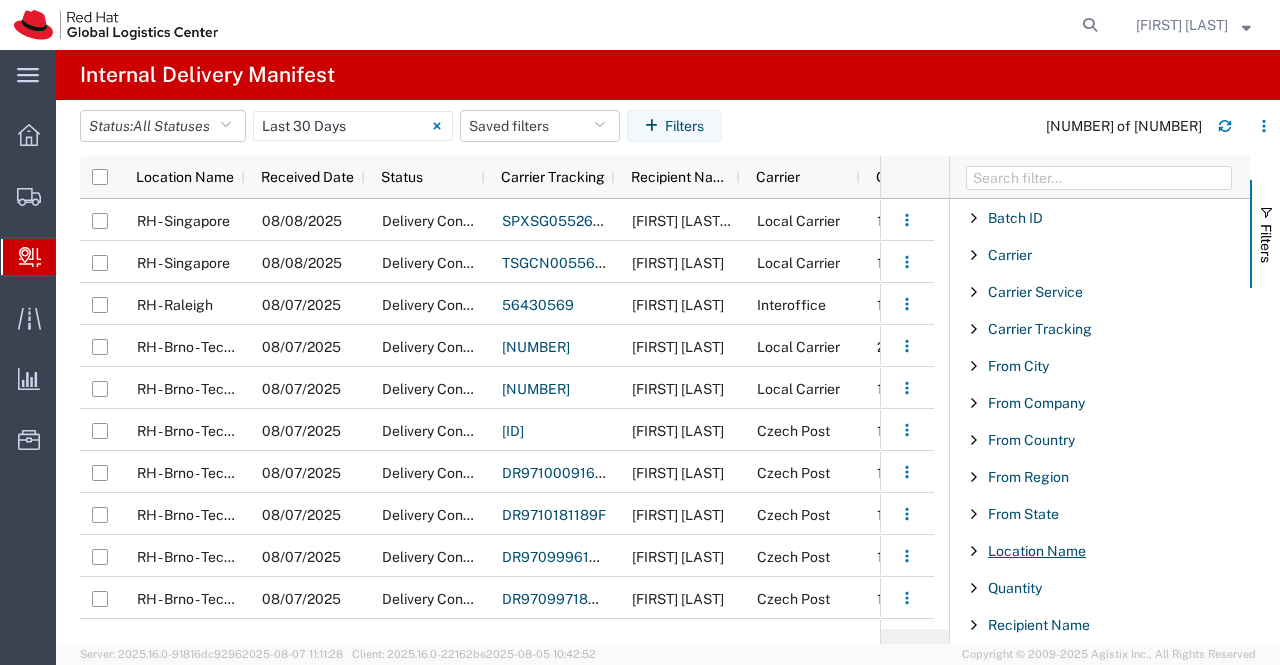 click on "Location Name" at bounding box center [1037, 551] 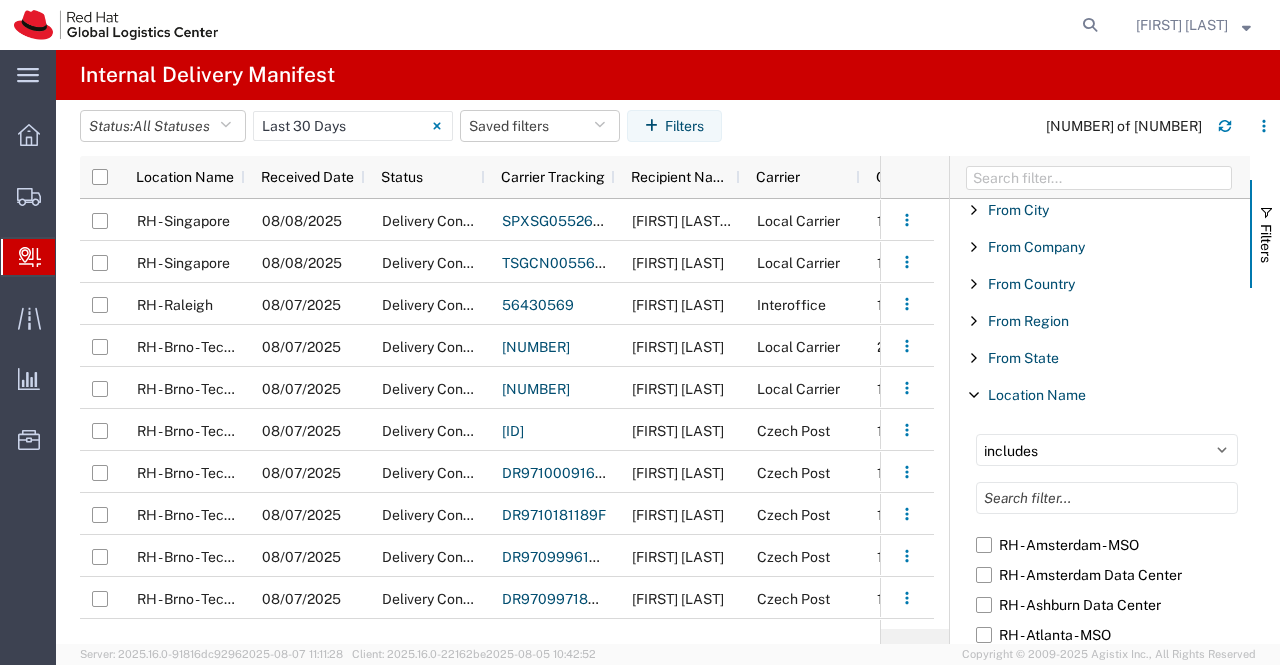 scroll, scrollTop: 600, scrollLeft: 0, axis: vertical 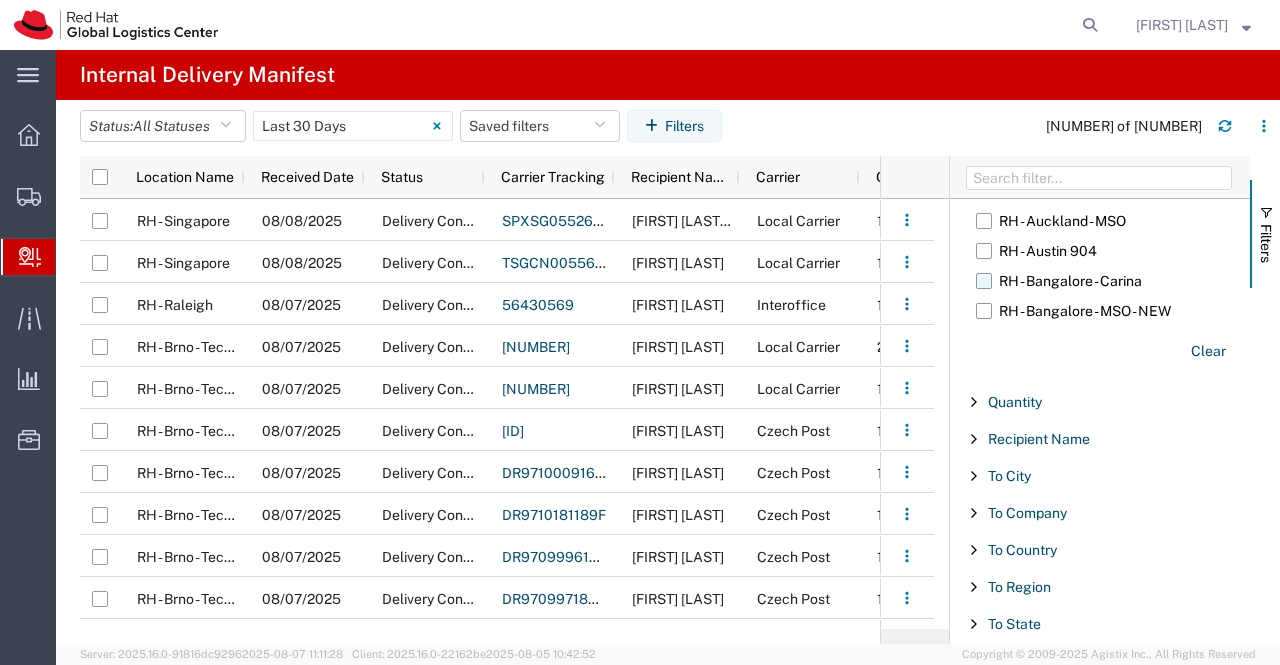 click on "RH - Bangalore - Carina" at bounding box center (1107, 281) 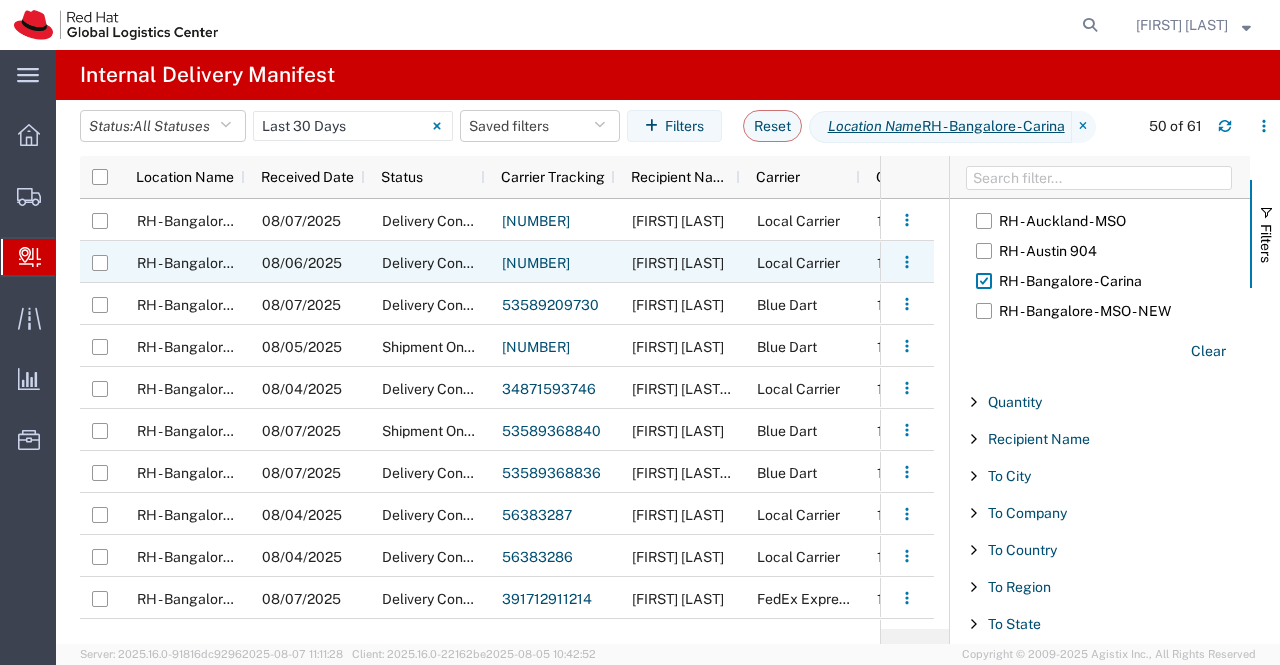 scroll, scrollTop: 322, scrollLeft: 0, axis: vertical 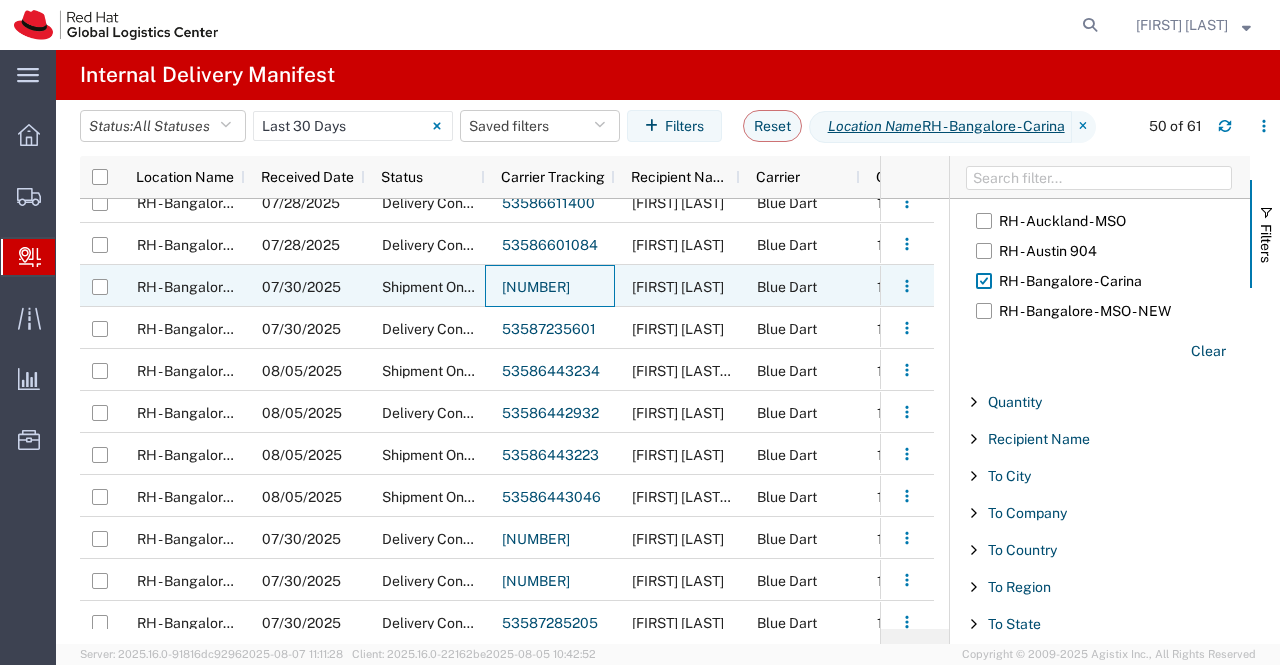 click on "53587235693" 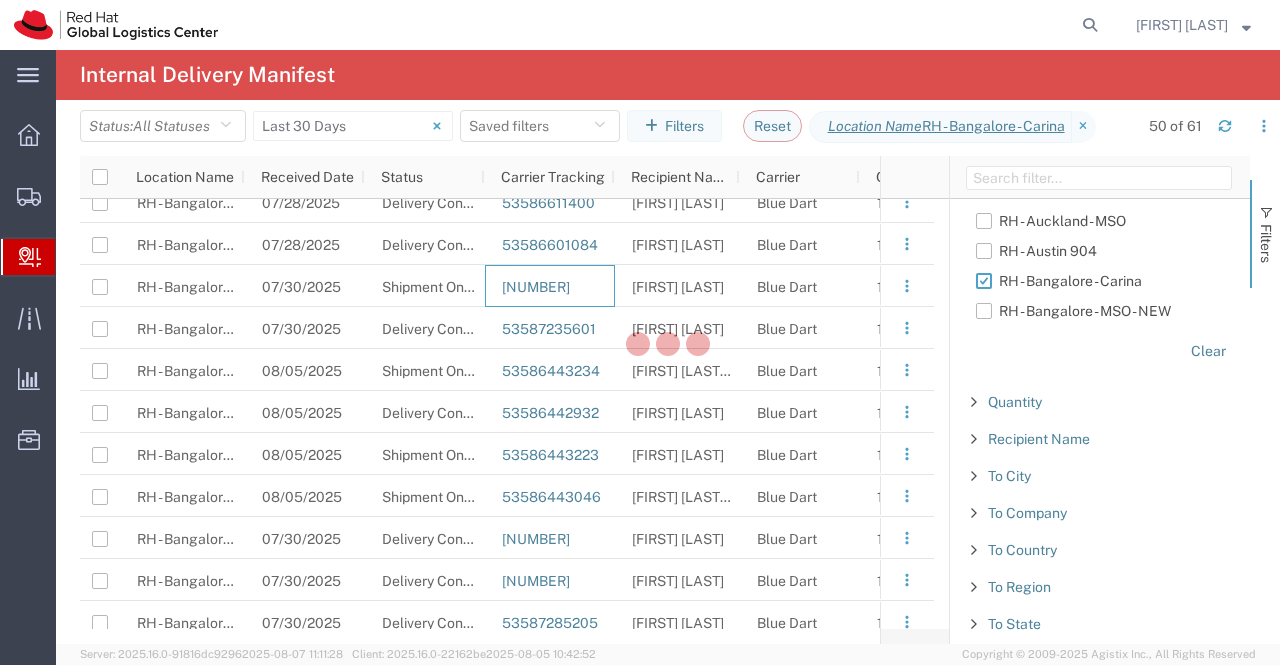 scroll, scrollTop: 0, scrollLeft: 0, axis: both 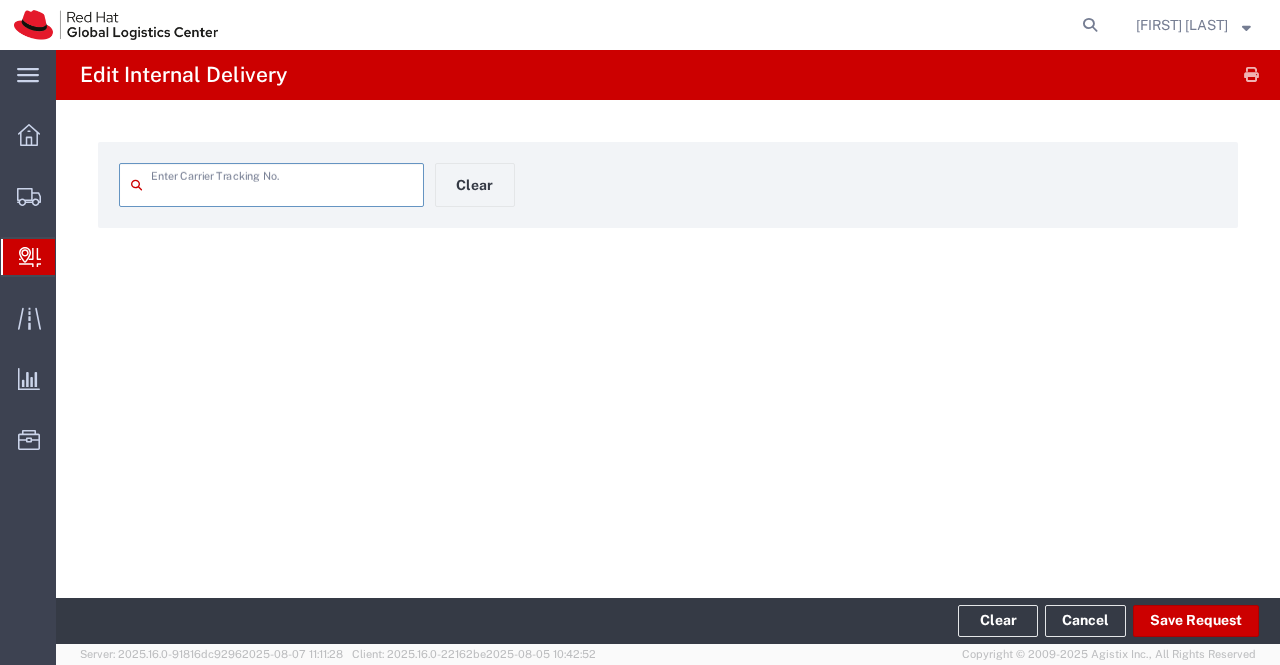 type on "53587235693" 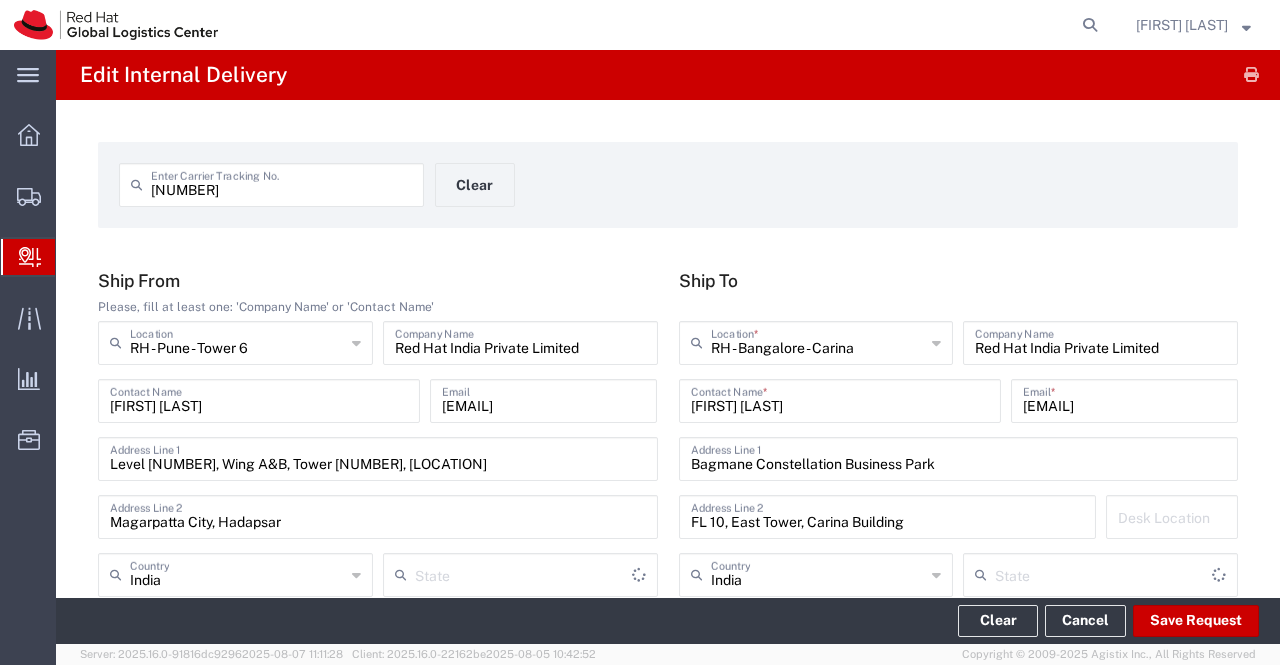 type on "Mahārāshtra" 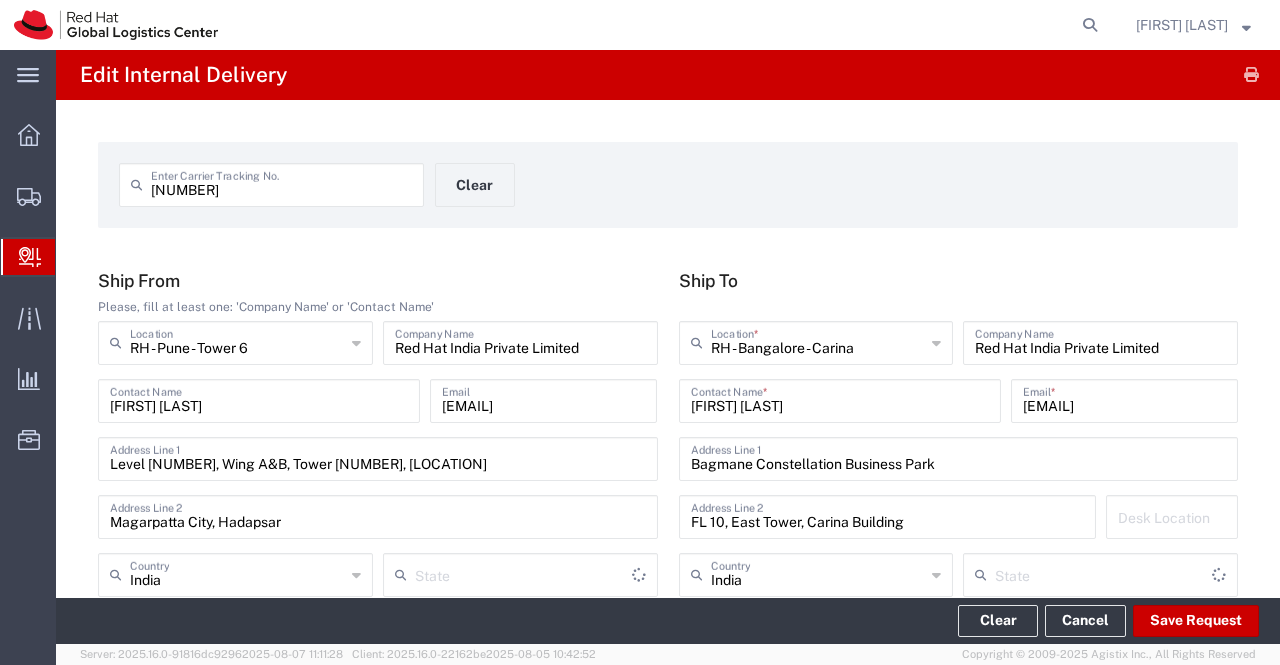 type on "Blue Dart" 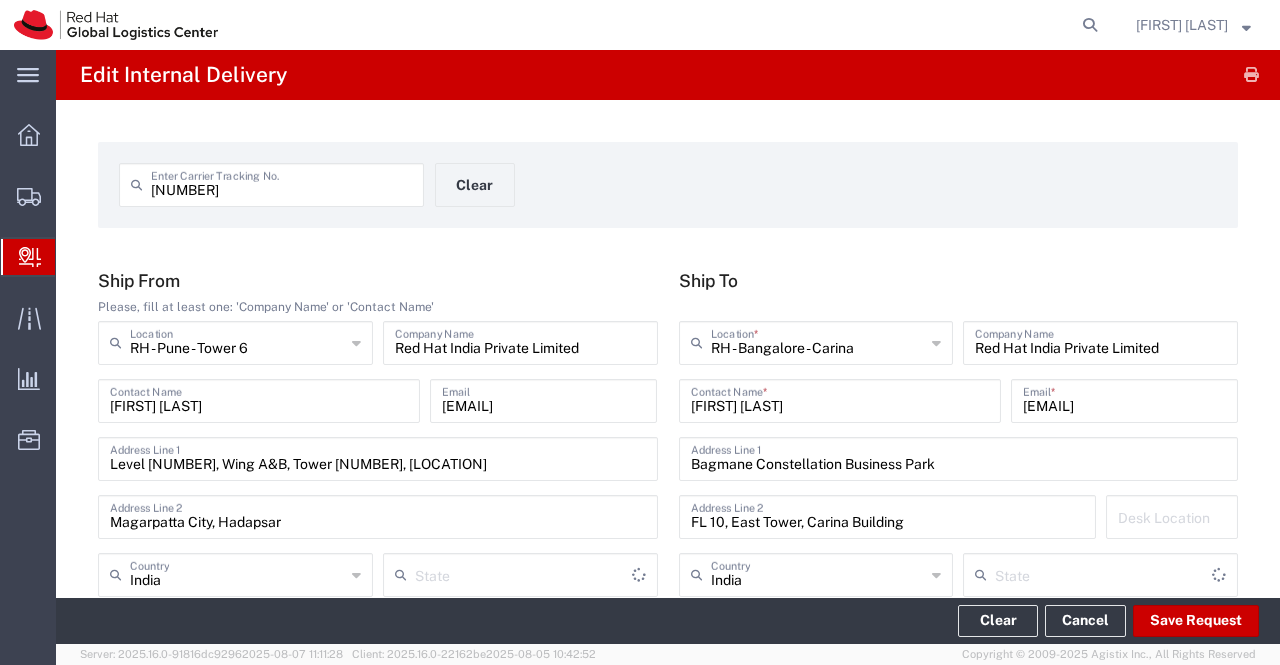 type on "Ground" 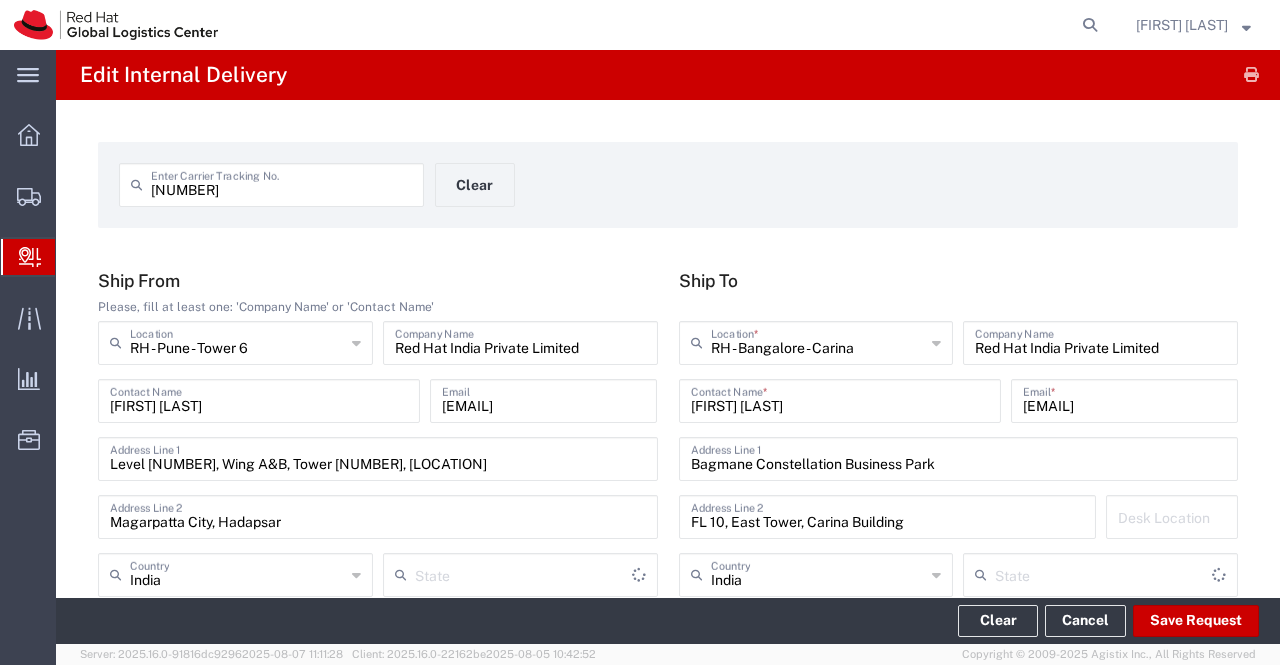 type on "Your Packaging" 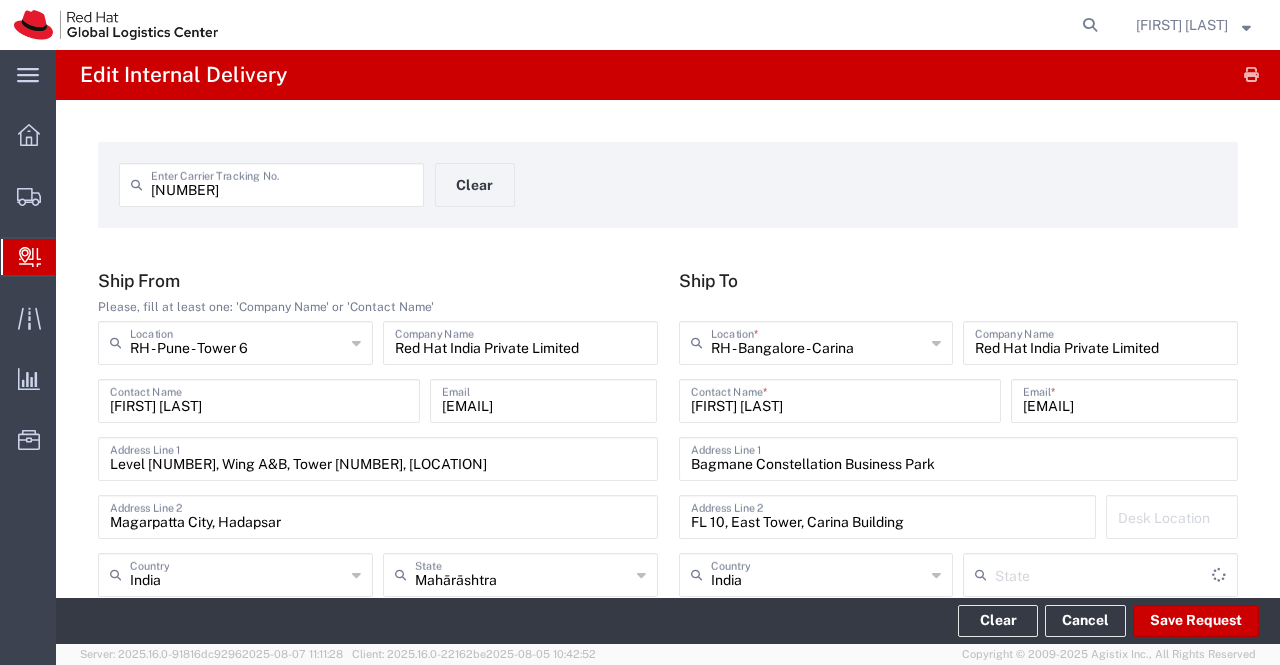 type on "Karnataka" 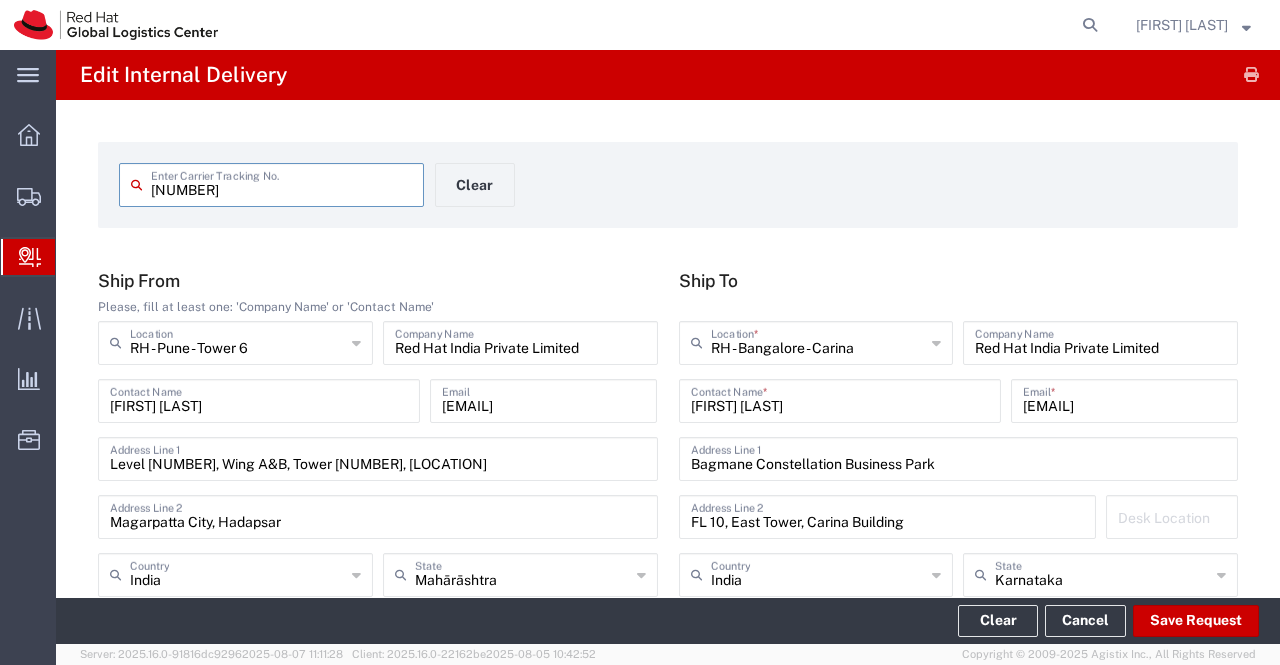 drag, startPoint x: 312, startPoint y: 195, endPoint x: 124, endPoint y: 199, distance: 188.04254 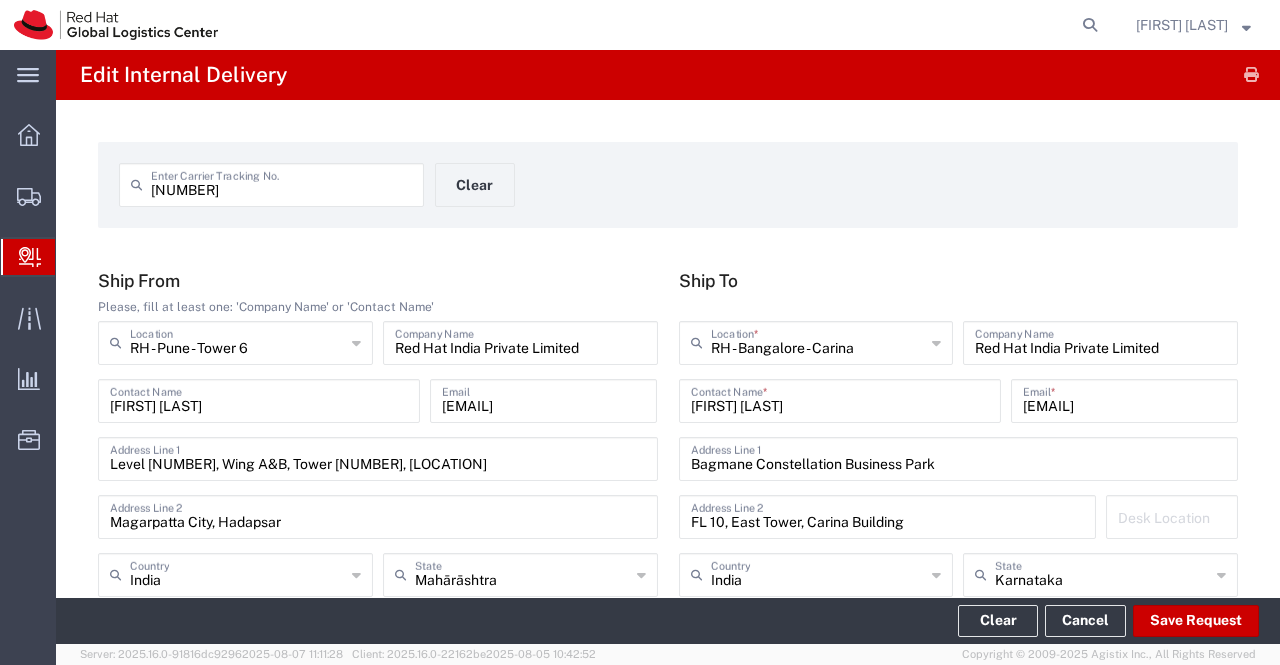 scroll, scrollTop: 1250, scrollLeft: 0, axis: vertical 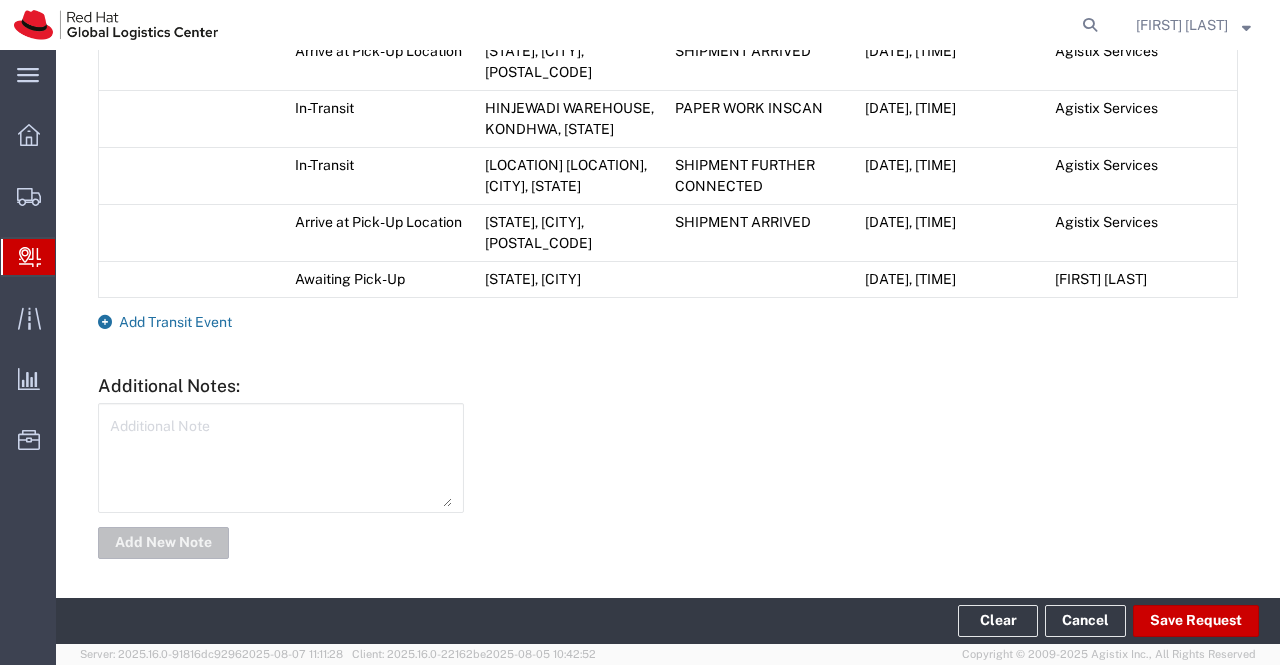 click 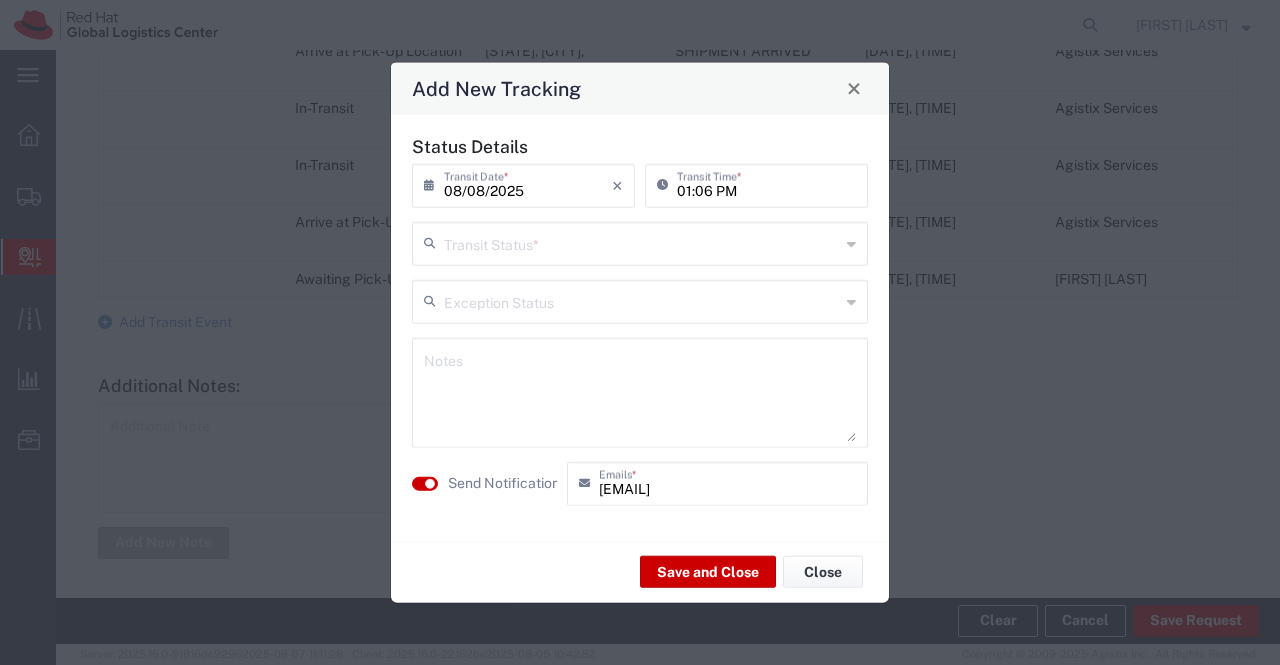 click 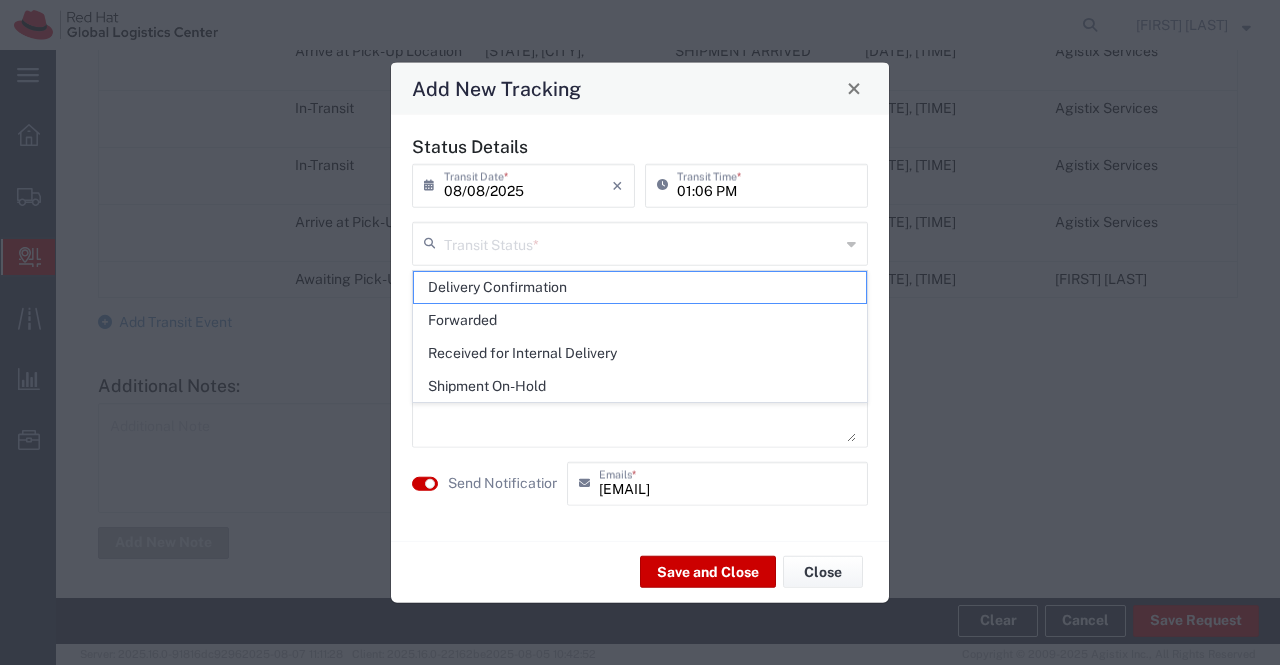 drag, startPoint x: 808, startPoint y: 287, endPoint x: 317, endPoint y: 219, distance: 495.6864 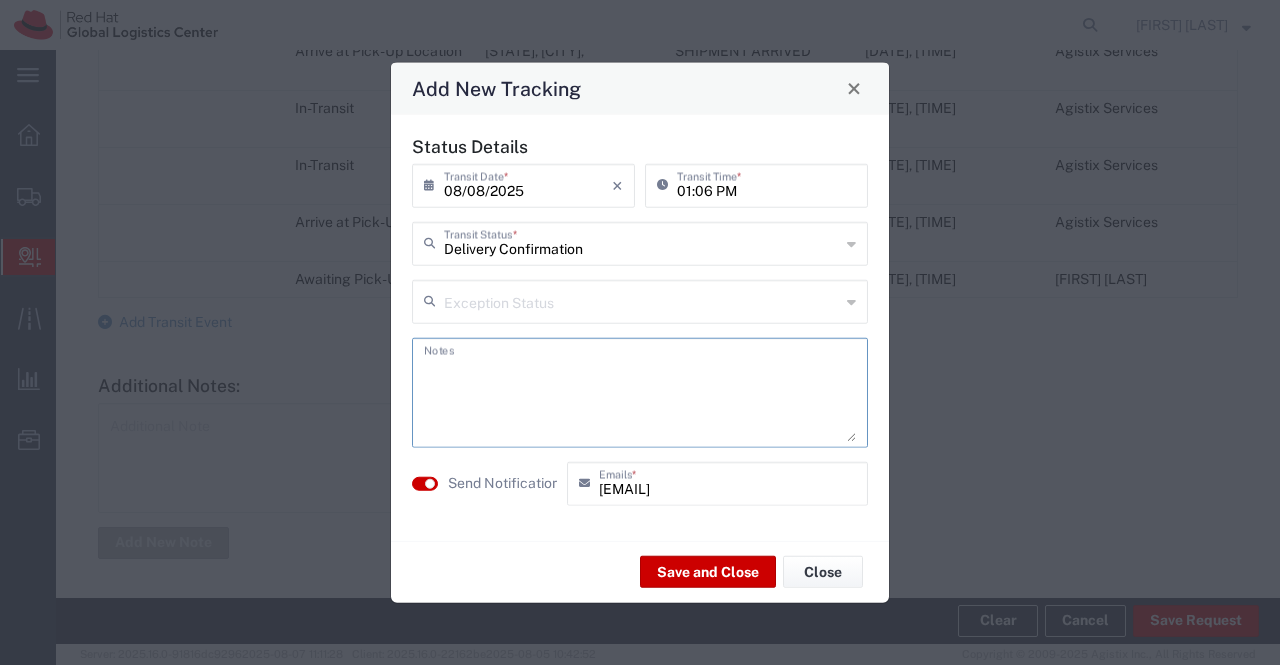 click at bounding box center (640, 392) 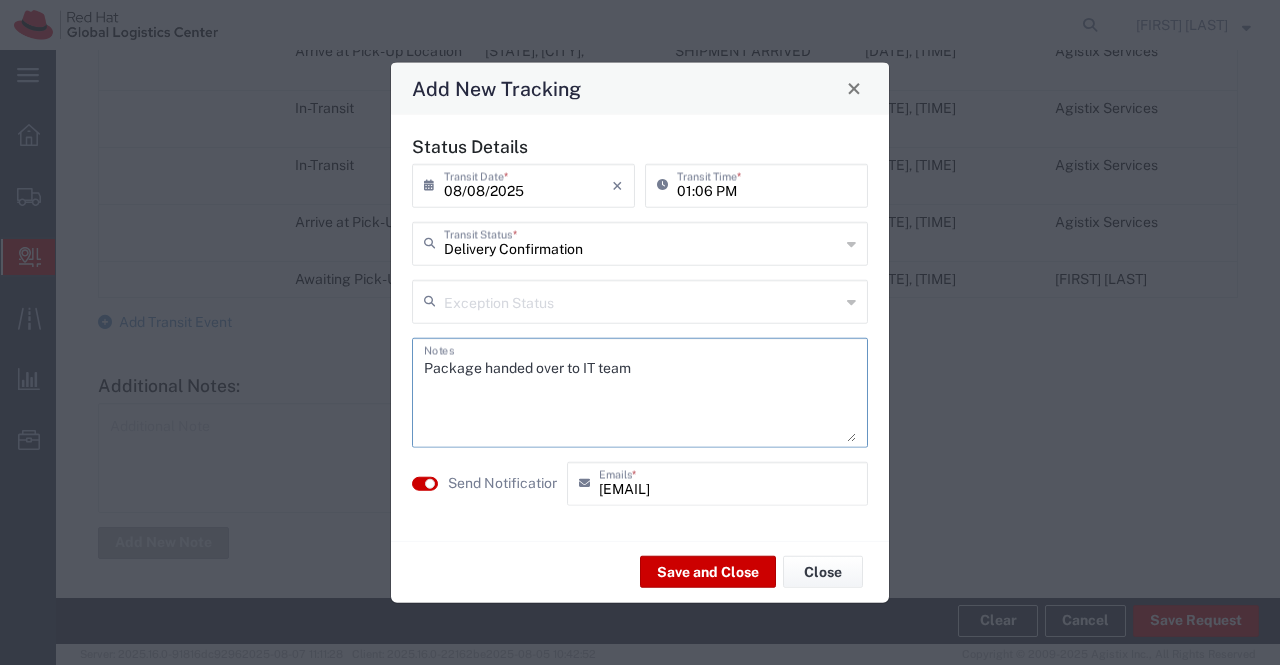 paste on "Shubham Gundekar" 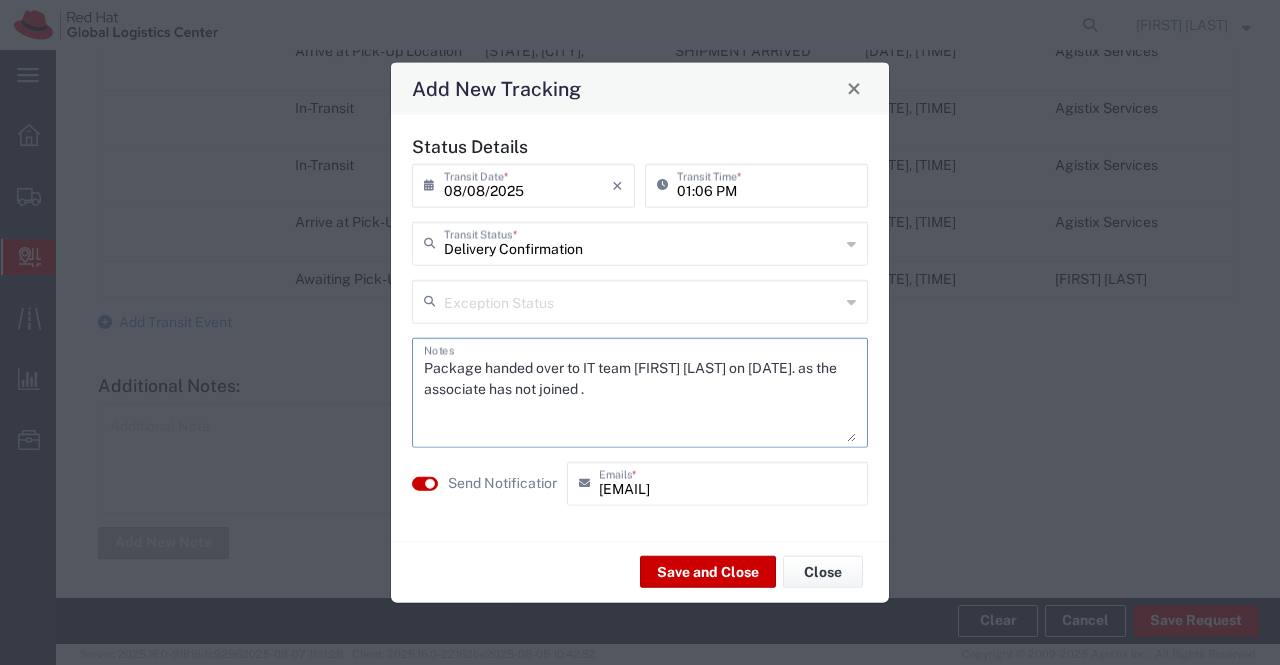 type on "Package handed over to IT team Shubham Gundekar on 08th Aug 2025. as the associate has not joined ." 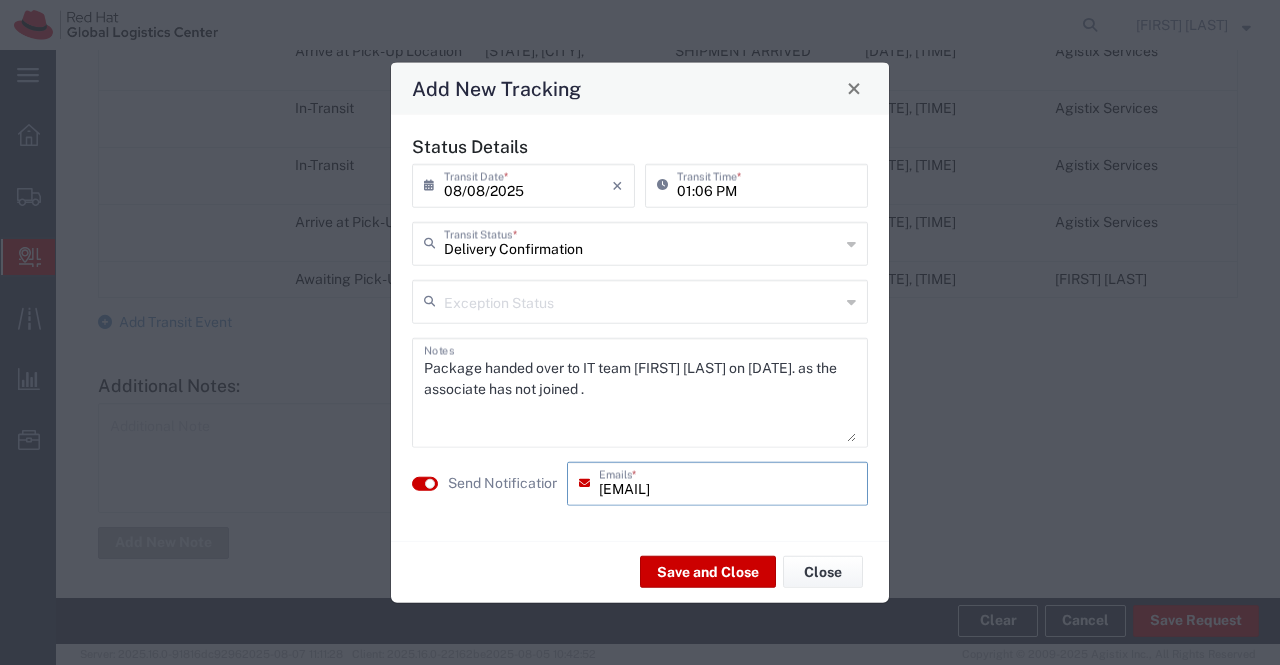 drag, startPoint x: 762, startPoint y: 485, endPoint x: 573, endPoint y: 511, distance: 190.77998 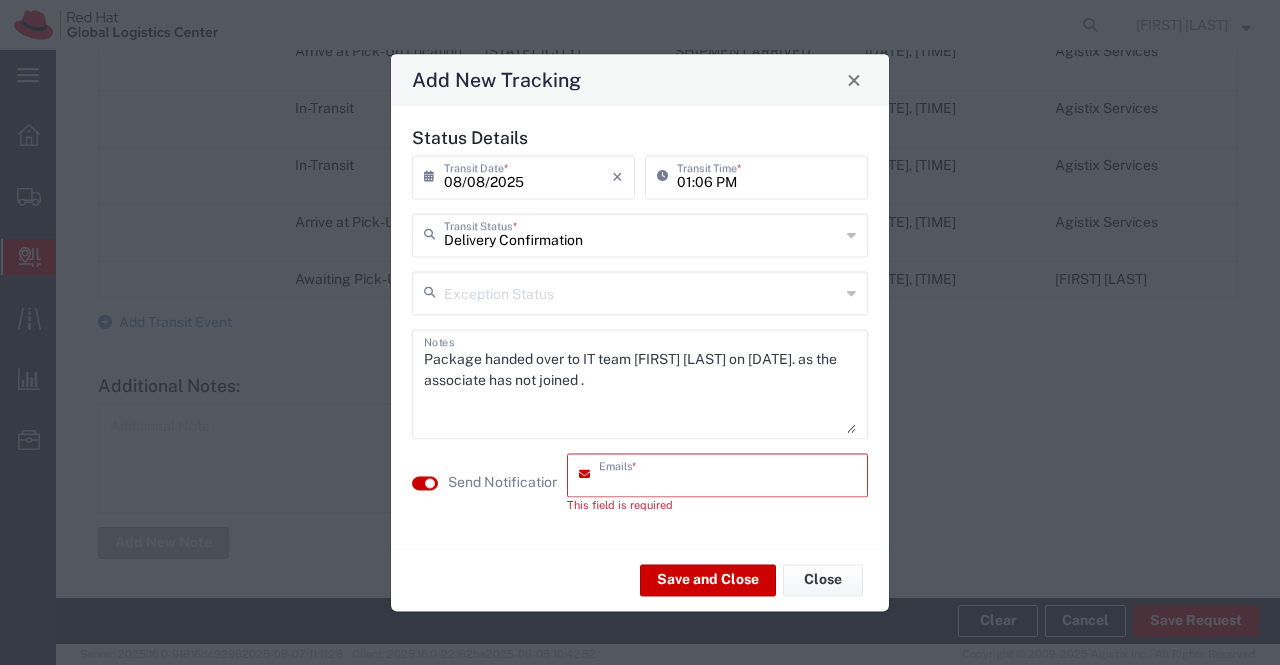 paste on "sgundeka@redhat.com" 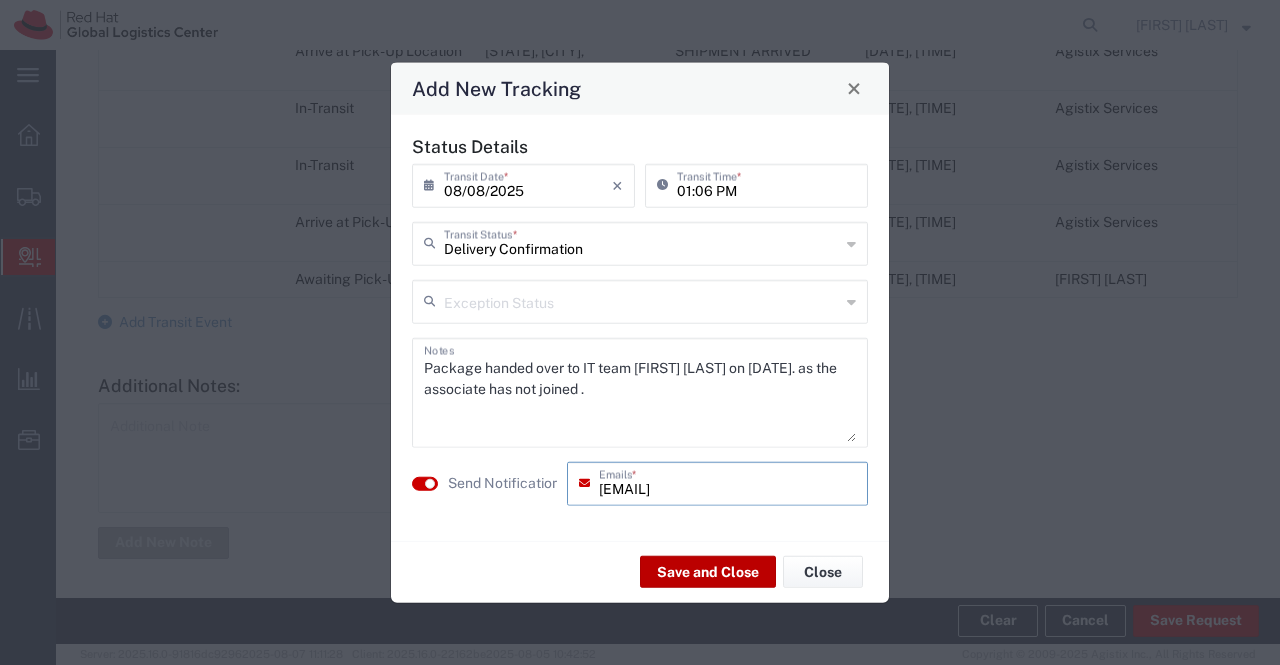 type on "sgundeka@redhat.com" 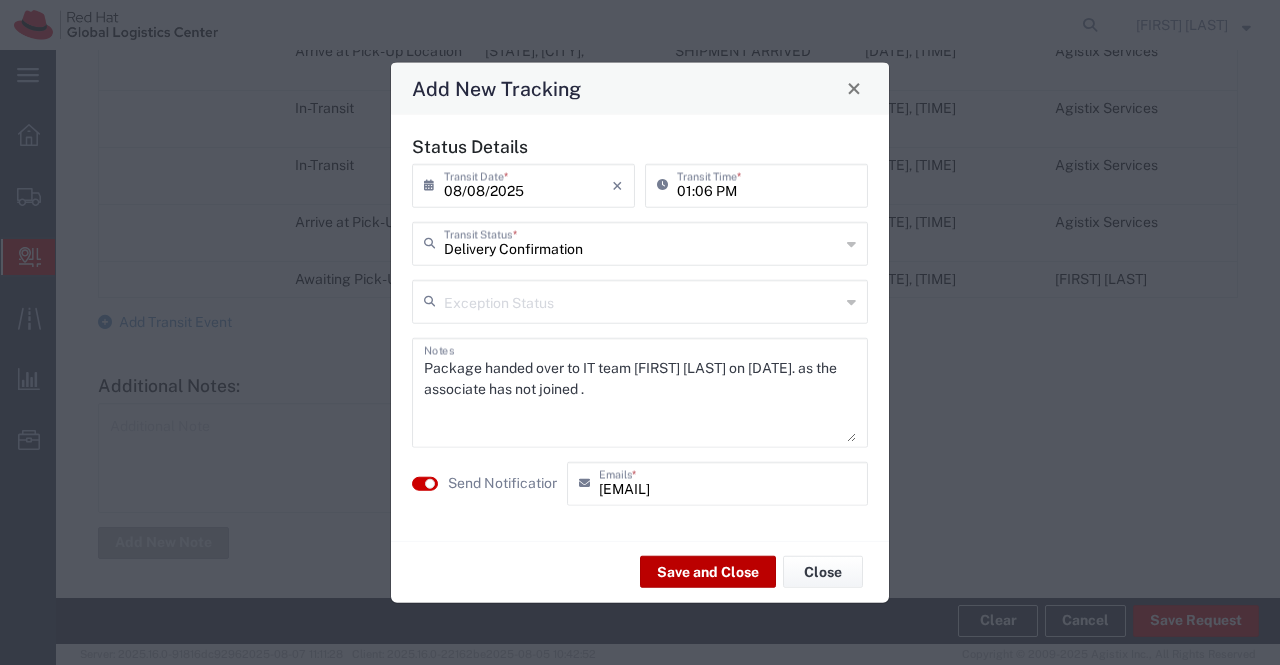 click on "Save and Close" 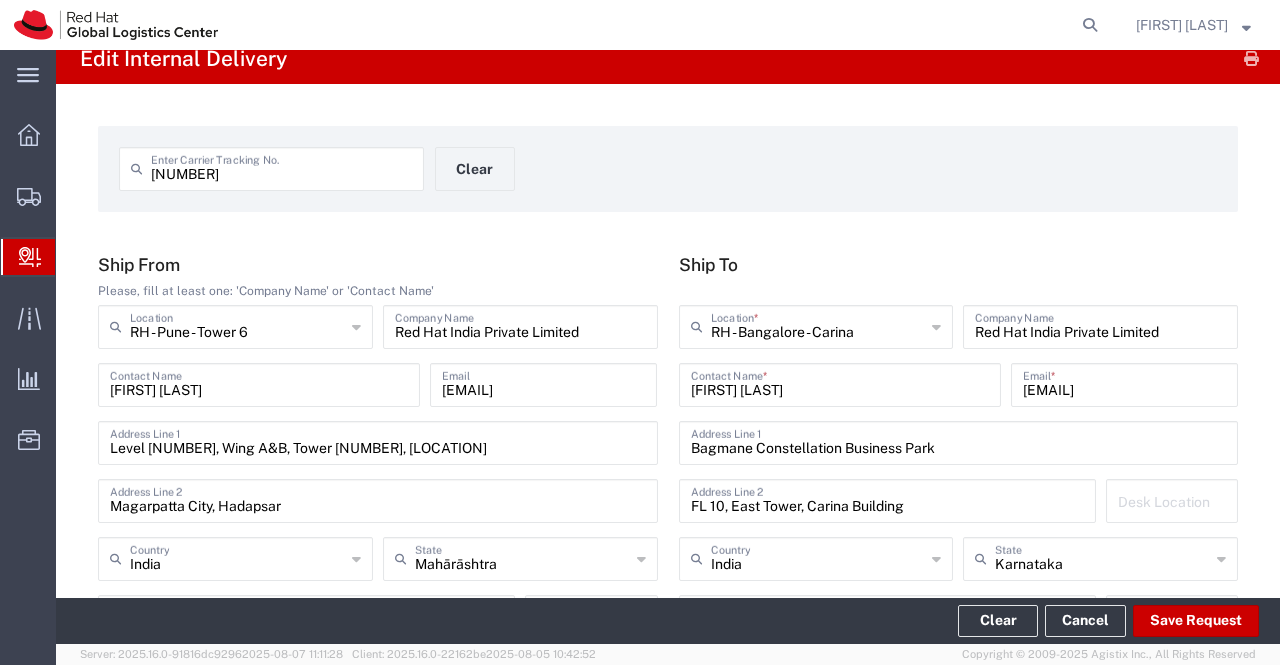 scroll, scrollTop: 0, scrollLeft: 0, axis: both 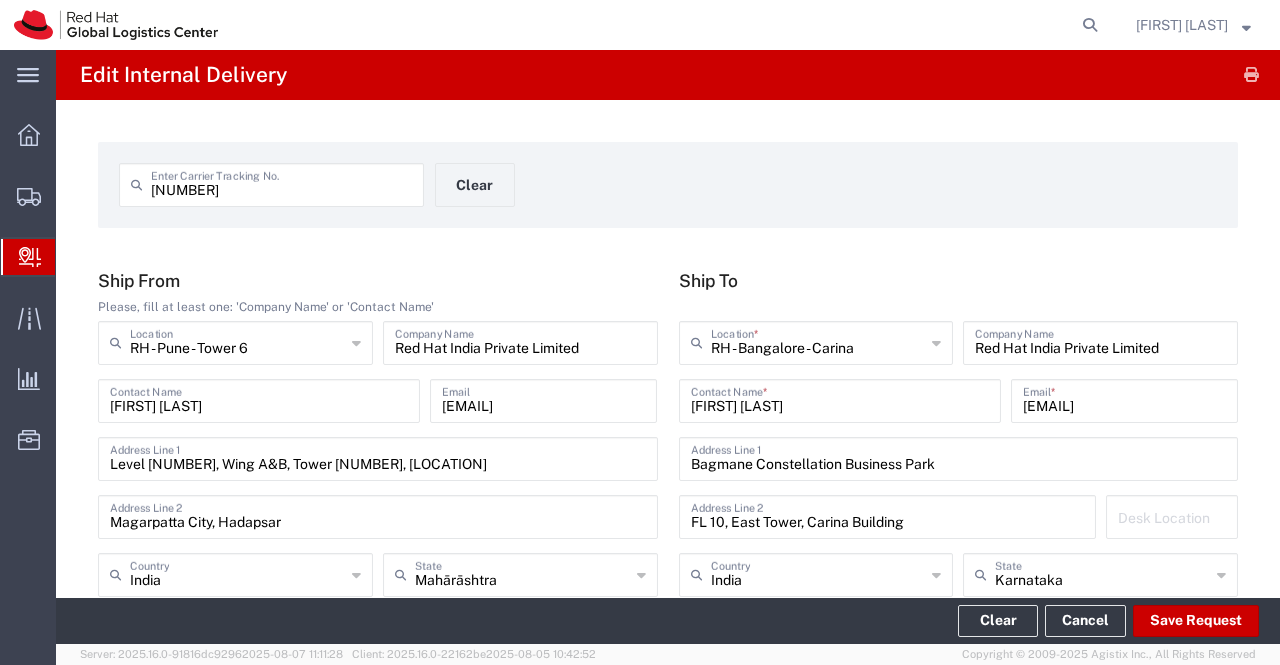 click on "53587235693  Enter Carrier Tracking No.  Clear" 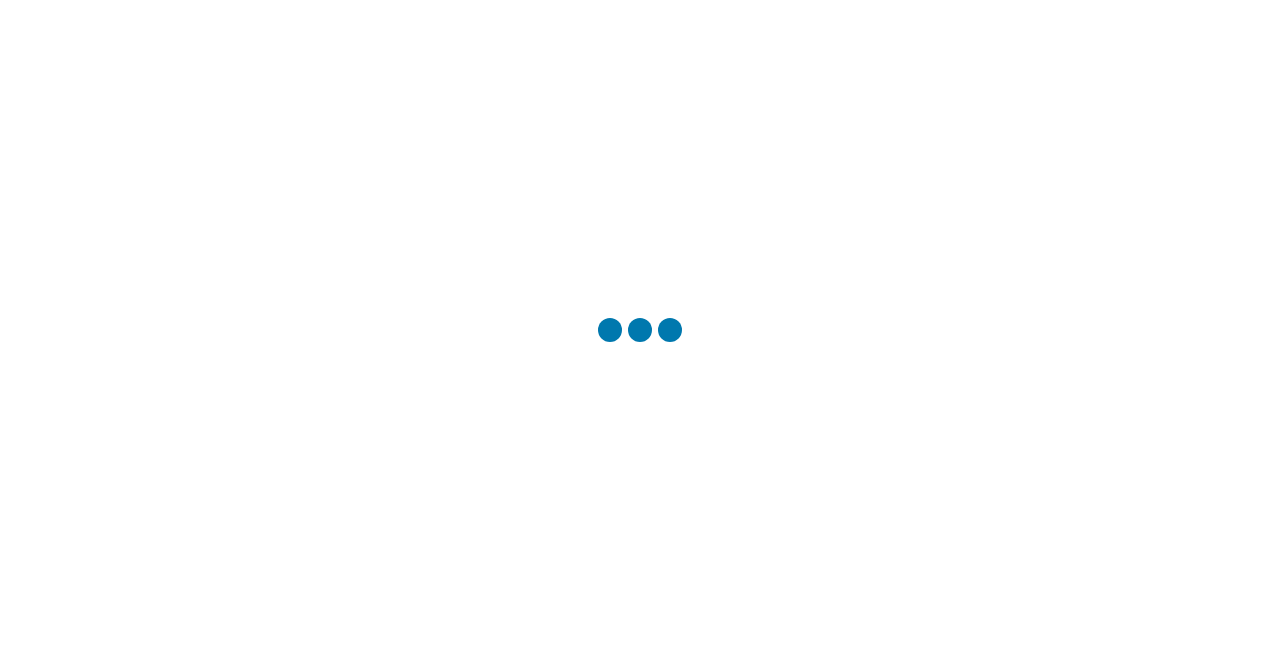 scroll, scrollTop: 0, scrollLeft: 0, axis: both 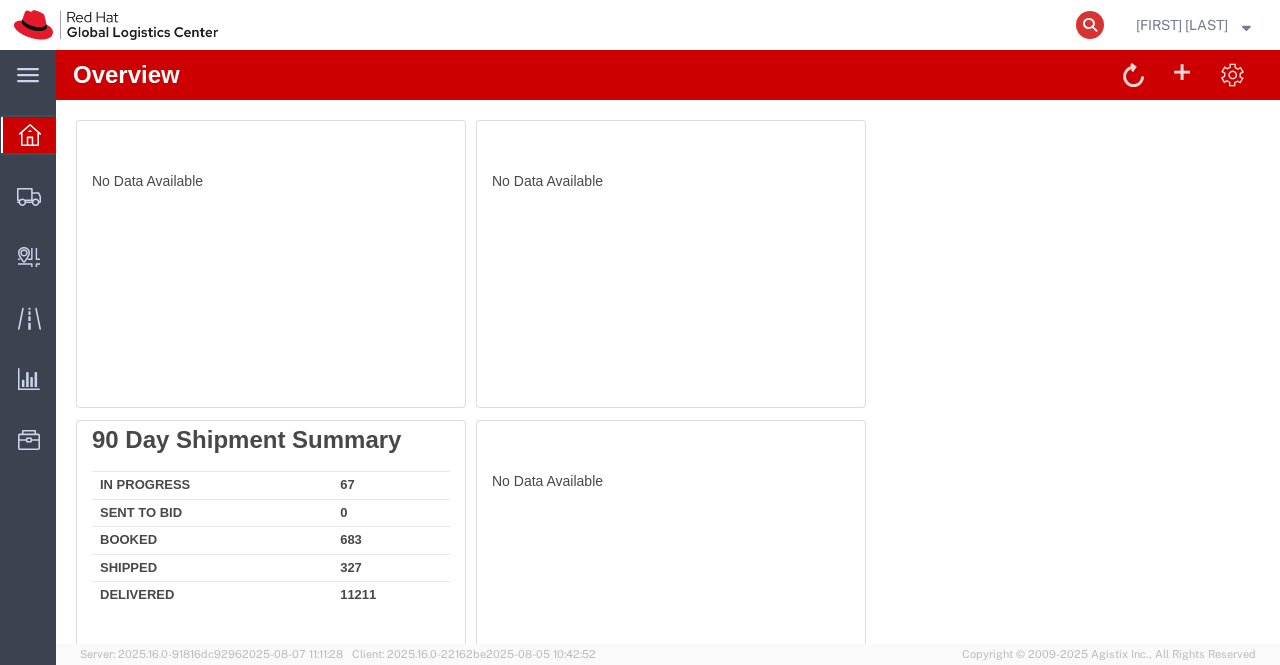 click 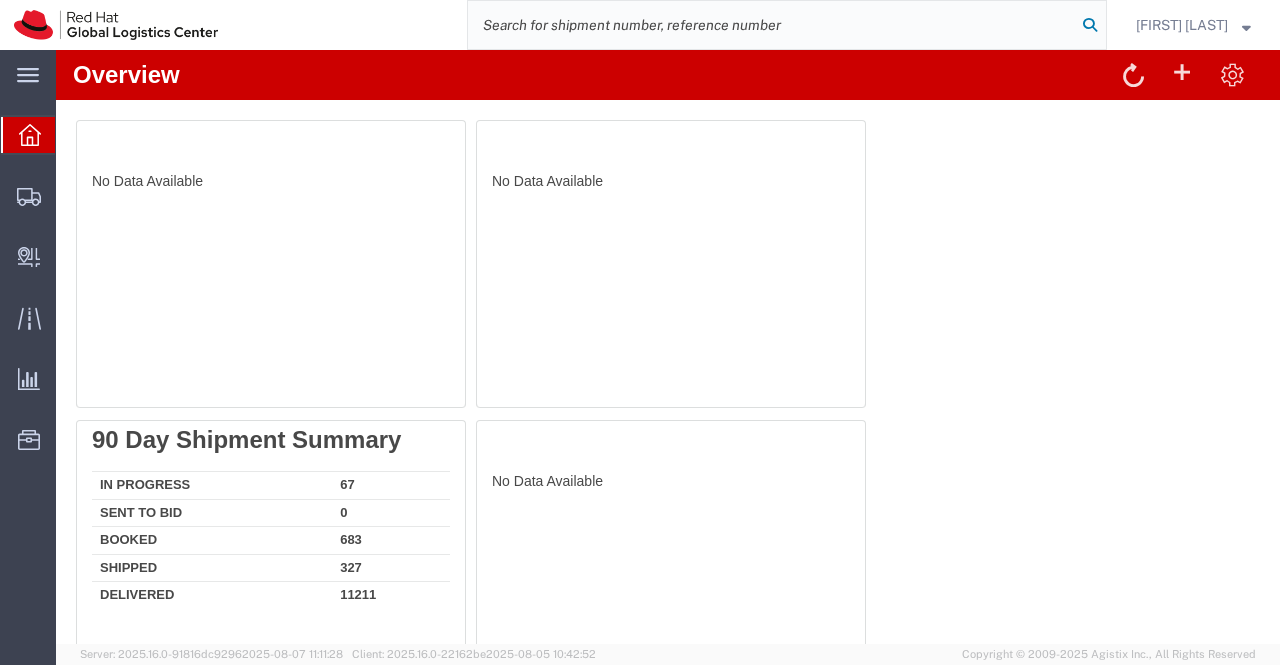 paste on "53587235693" 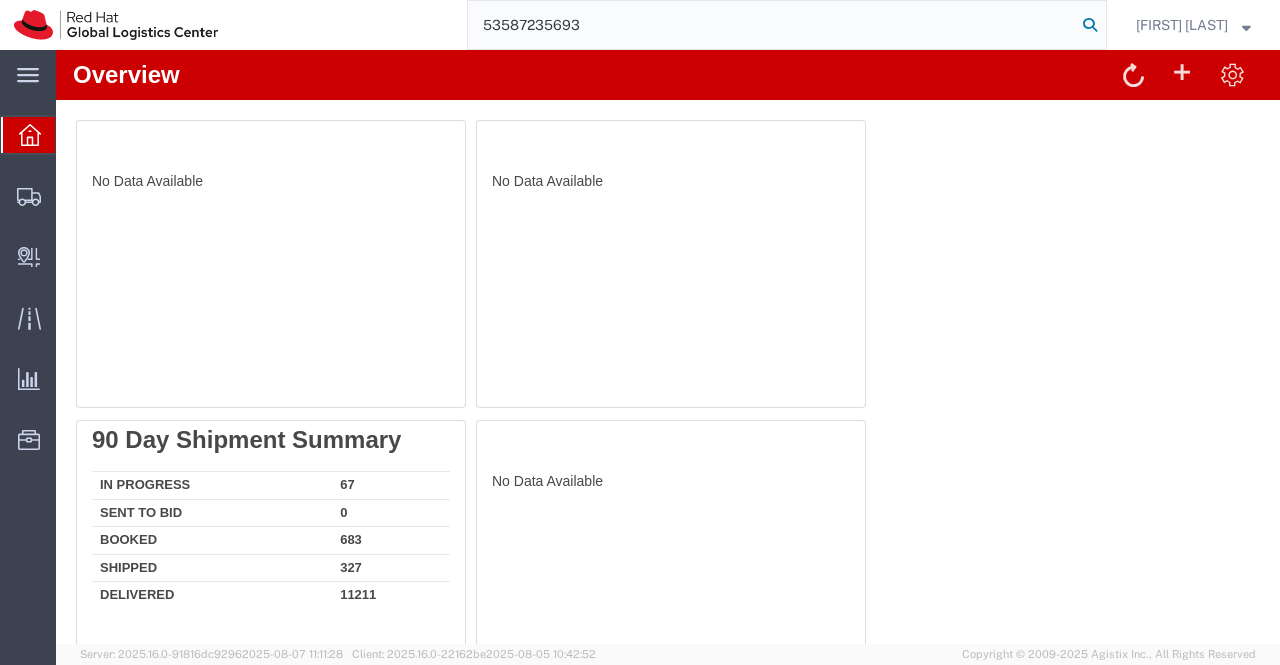 type on "53587235693" 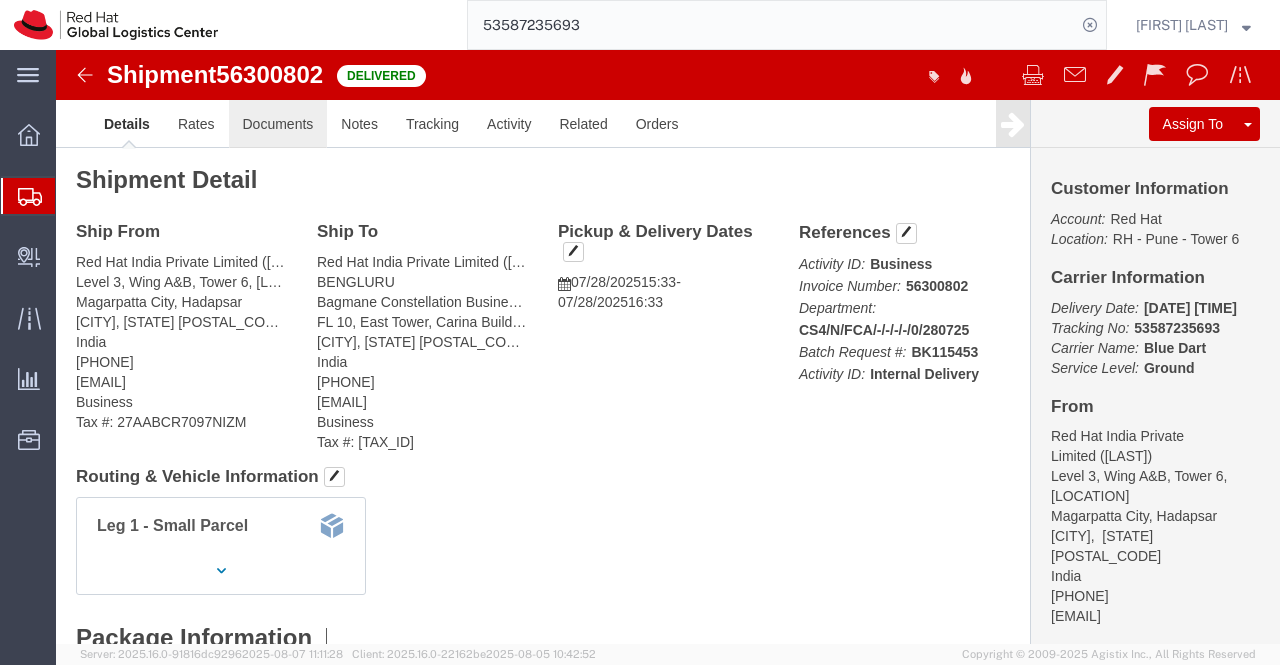 click on "Documents" 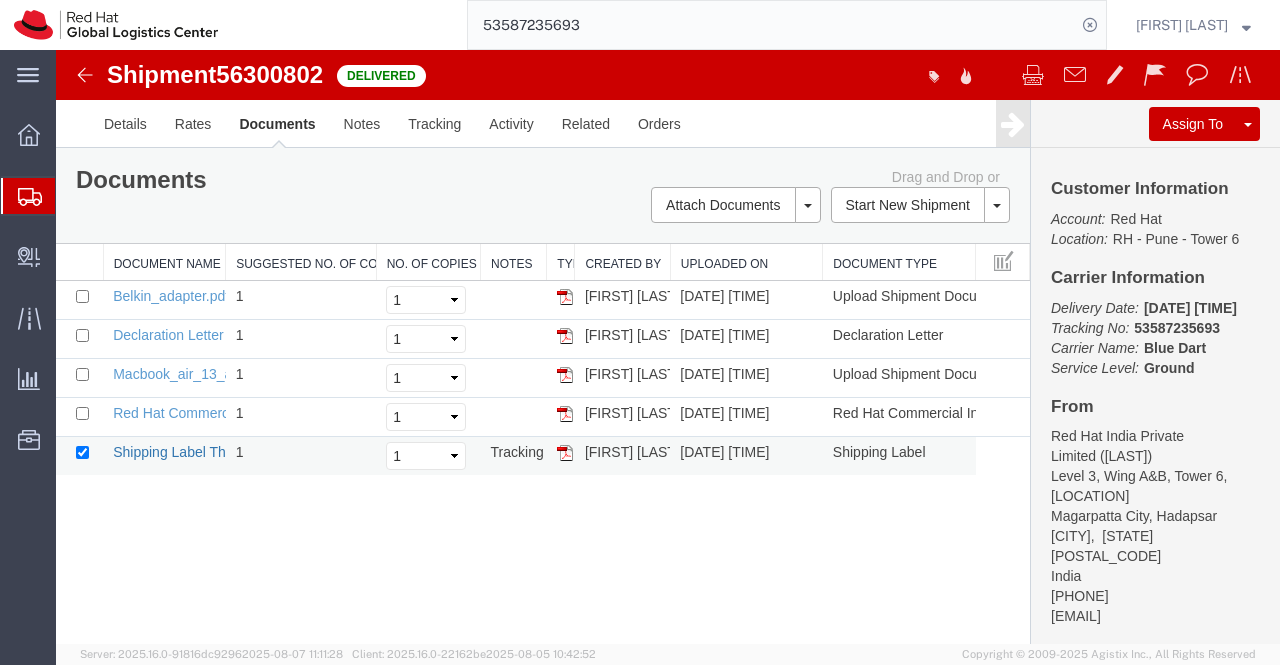 click on "Shipping Label Thermal" at bounding box center [187, 452] 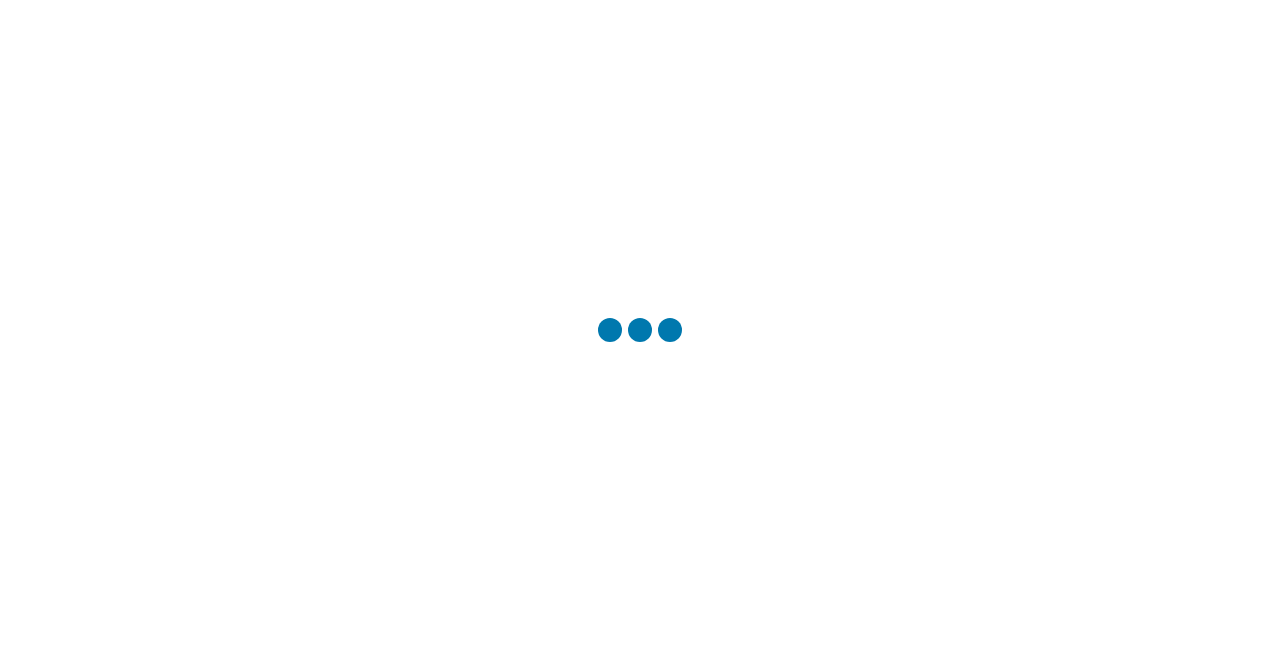 scroll, scrollTop: 0, scrollLeft: 0, axis: both 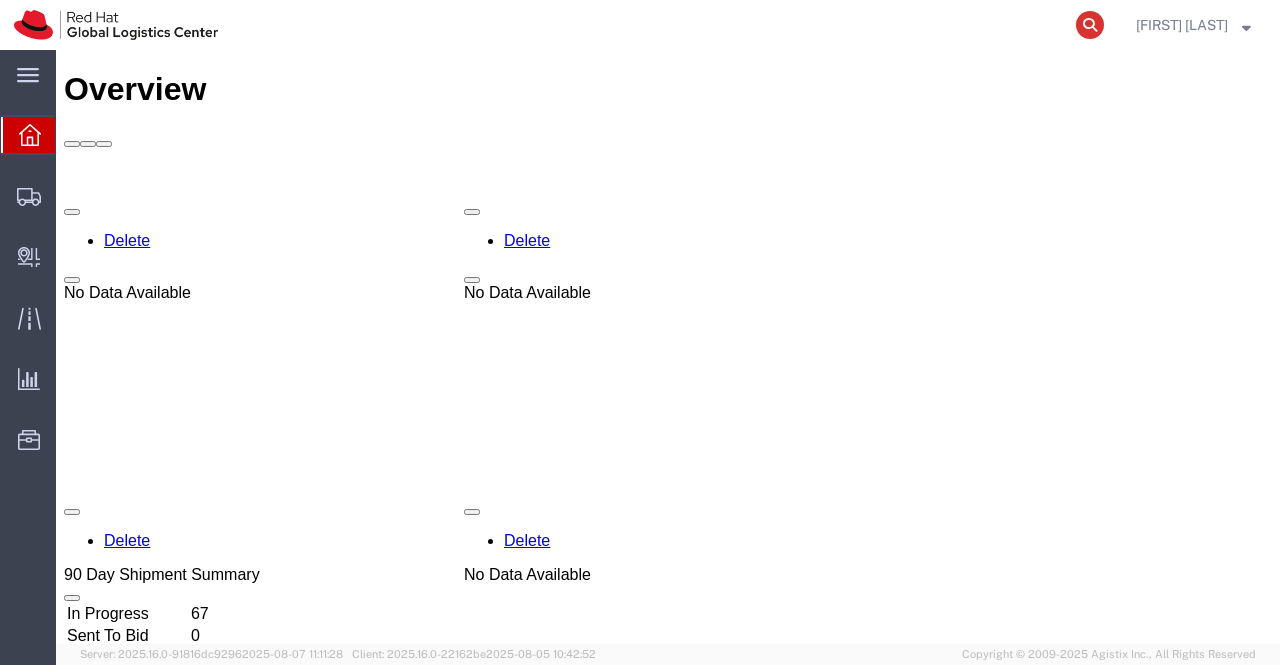 click 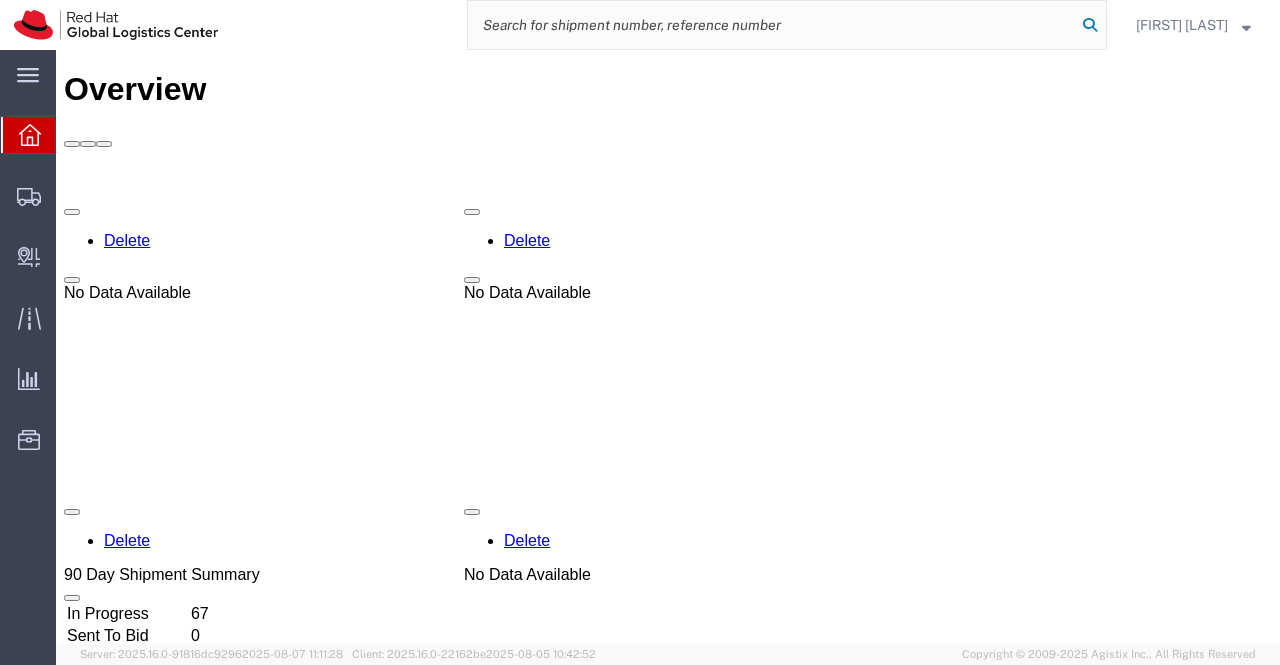 paste on "[SHIPMENT_ID]" 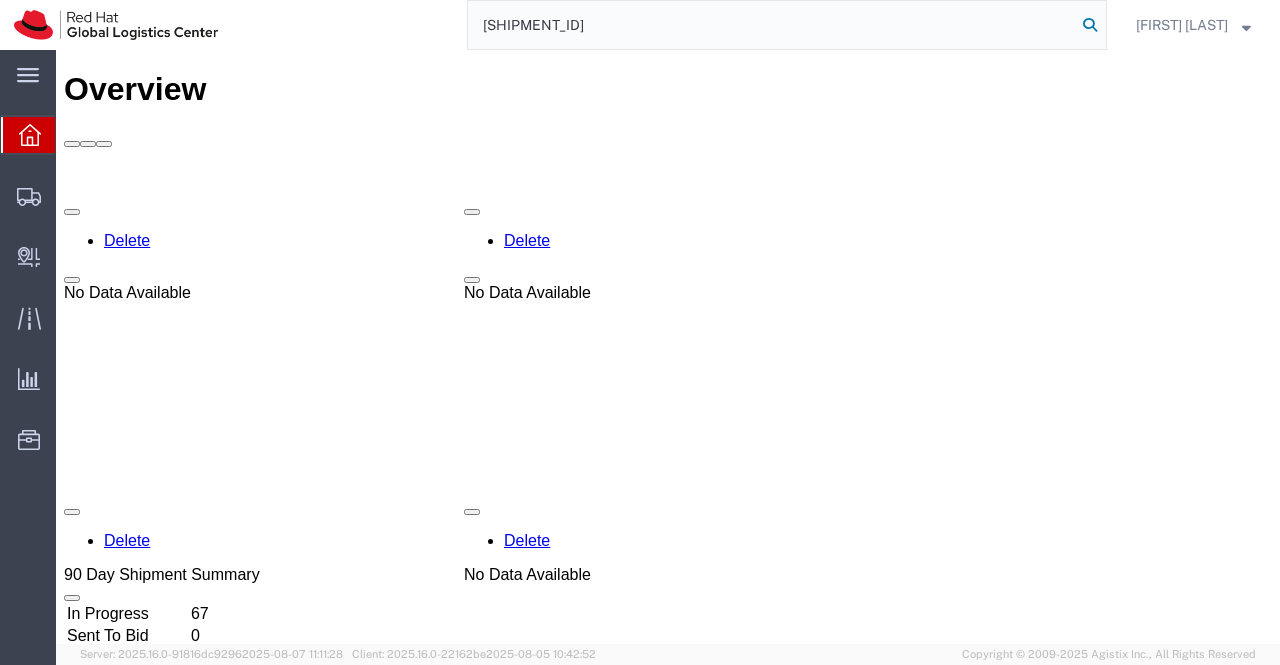 type on "[SHIPMENT_ID]" 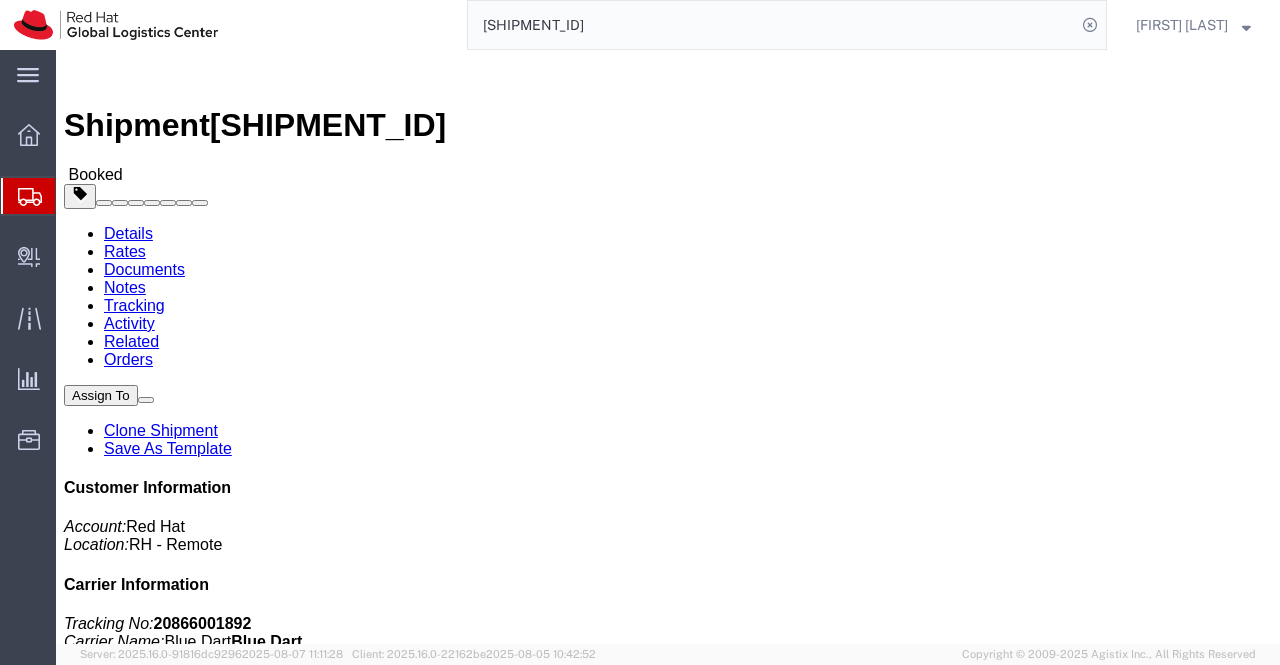 click on "Activity" 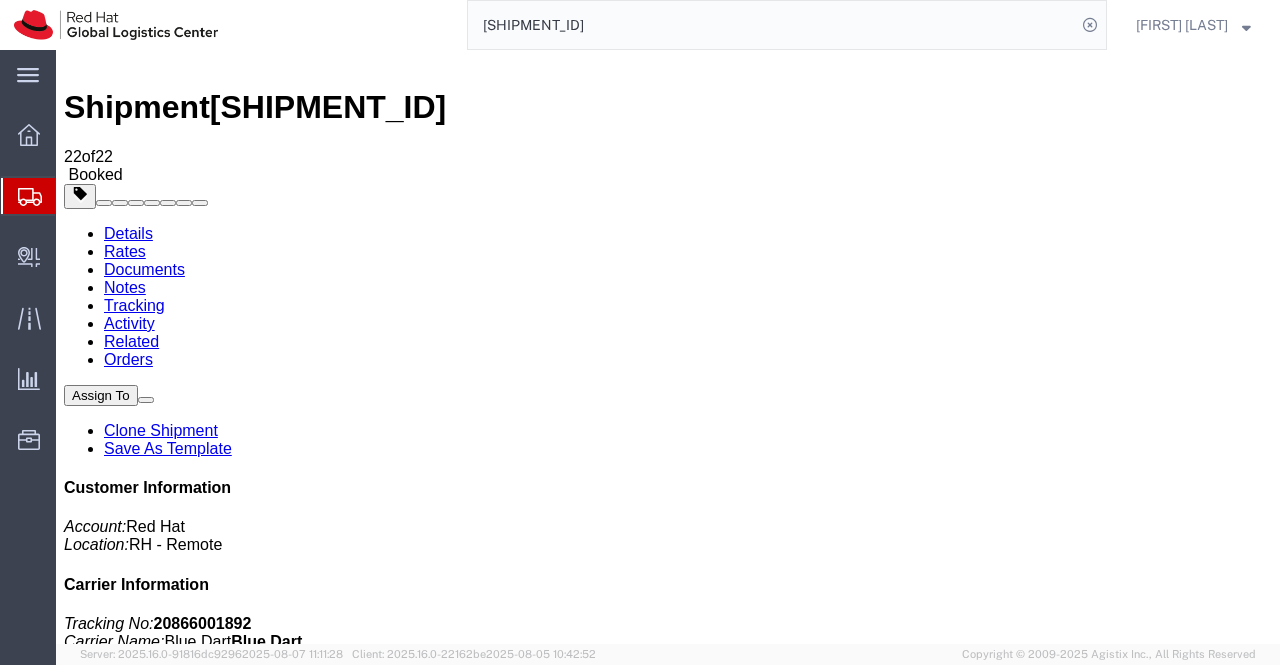 scroll, scrollTop: 0, scrollLeft: 0, axis: both 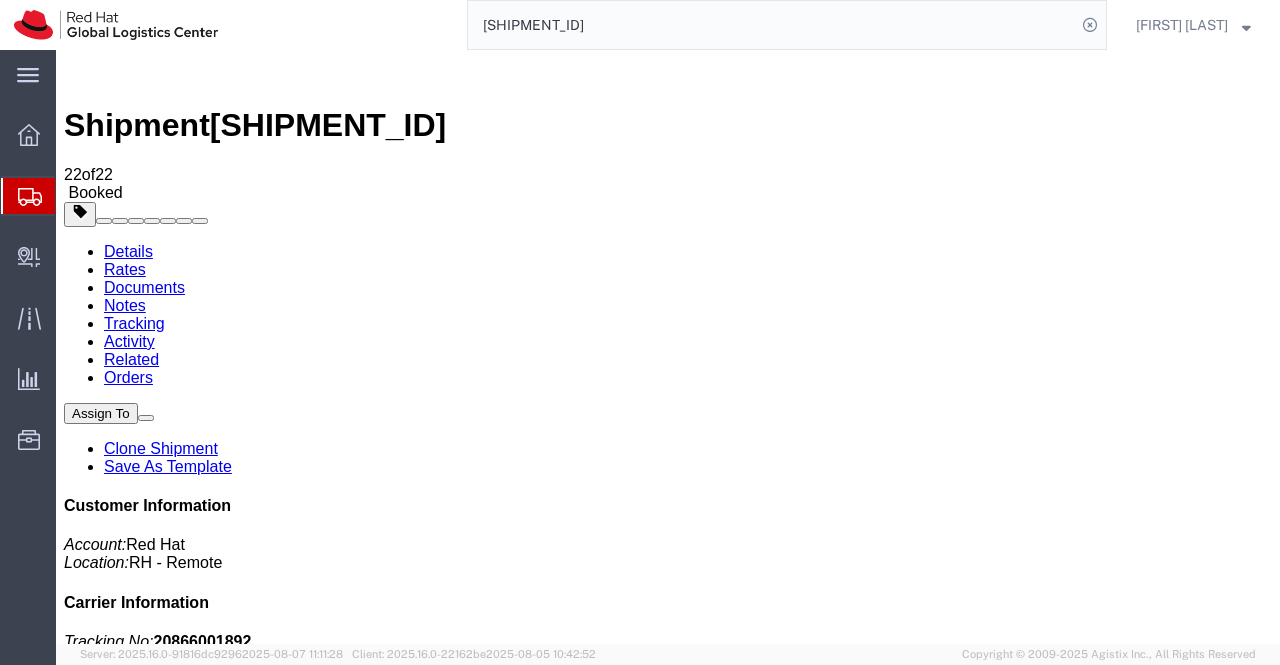 click on "Details" at bounding box center [128, 251] 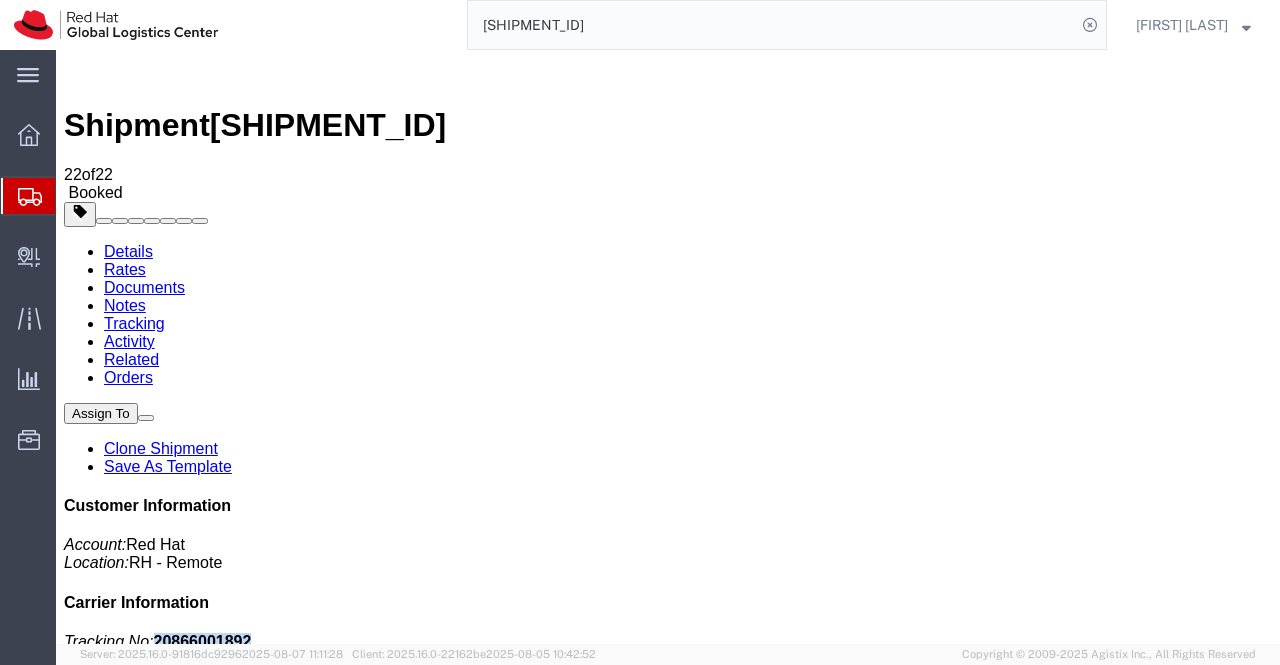 drag, startPoint x: 1068, startPoint y: 255, endPoint x: 1188, endPoint y: 252, distance: 120.03749 